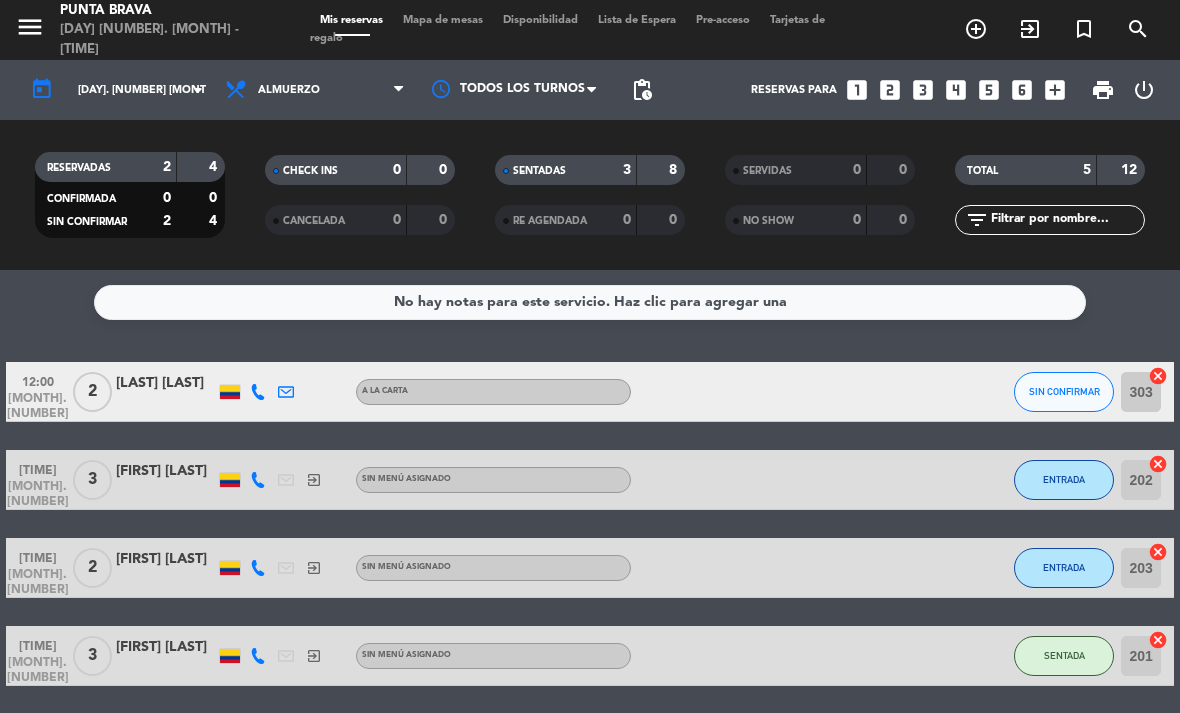 scroll, scrollTop: 0, scrollLeft: 0, axis: both 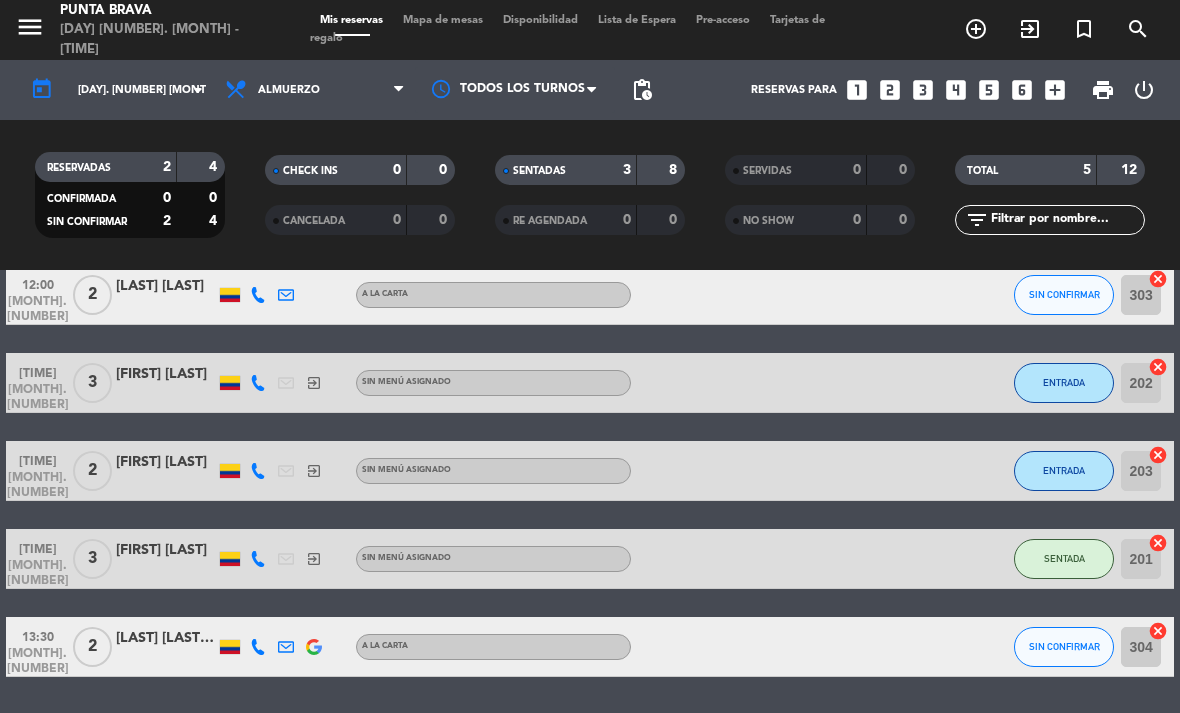 click on "[LAST] [LAST] [LAST]" 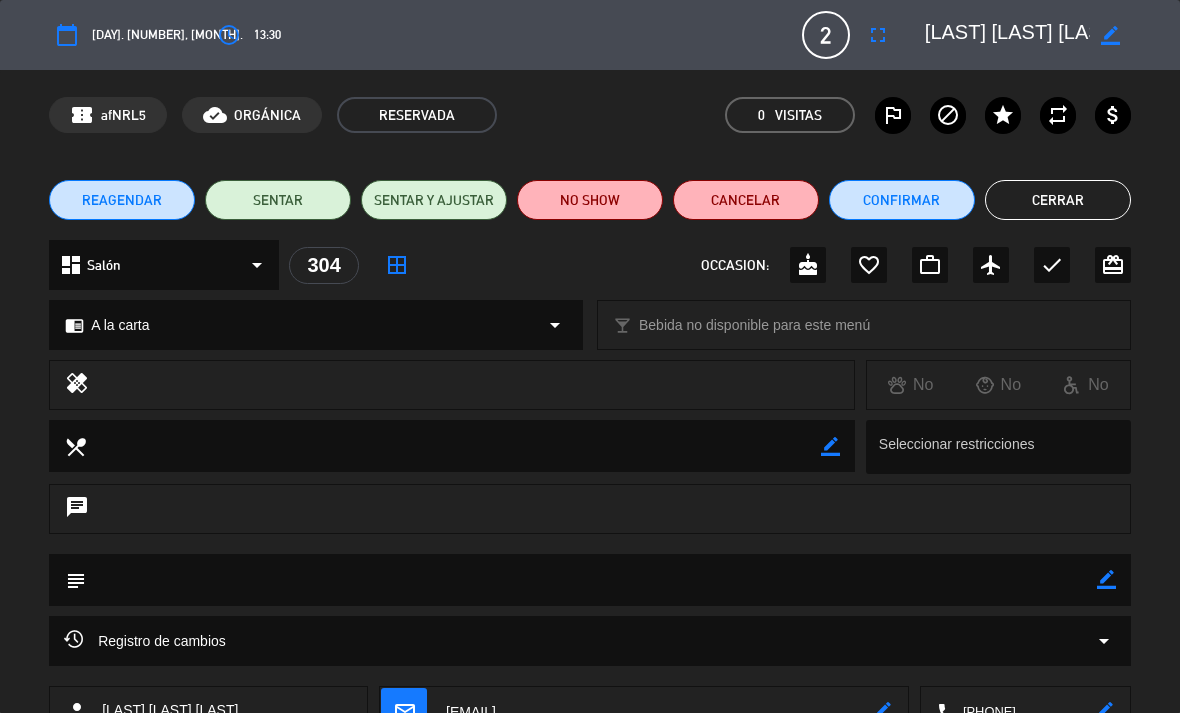 scroll, scrollTop: 0, scrollLeft: 0, axis: both 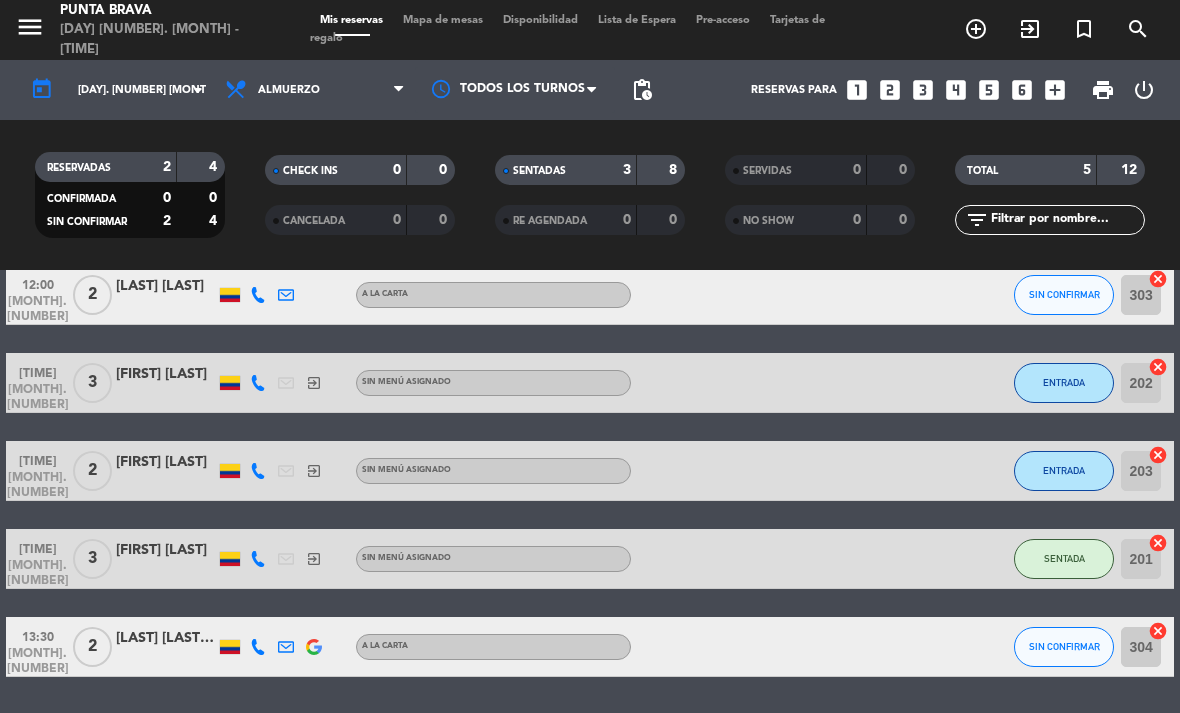 click on "menu Punta Brava [DAY] [NUMBER]. [MONTH] - [TIME] Mis reservas Mapa de mesas Disponibilidad Lista de Espera Pre-acceso Tarjetas de regalo add_circle_outline exit_to_app turned_in_not search" 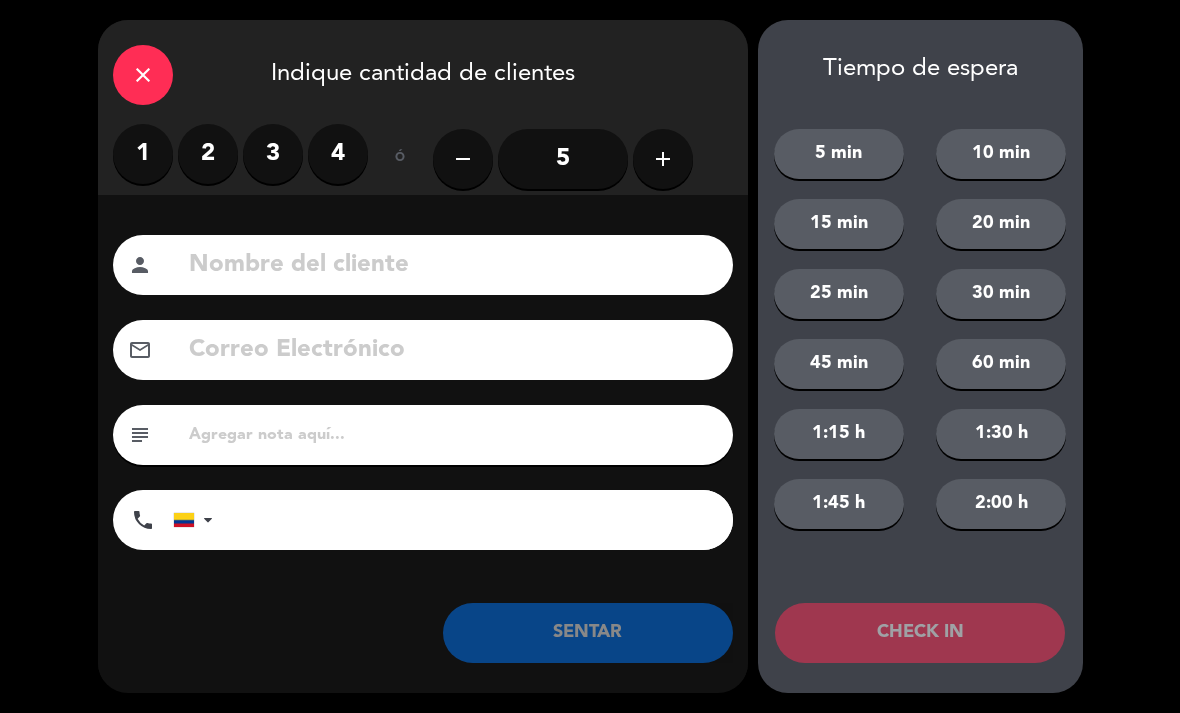 click on "2" at bounding box center (208, 154) 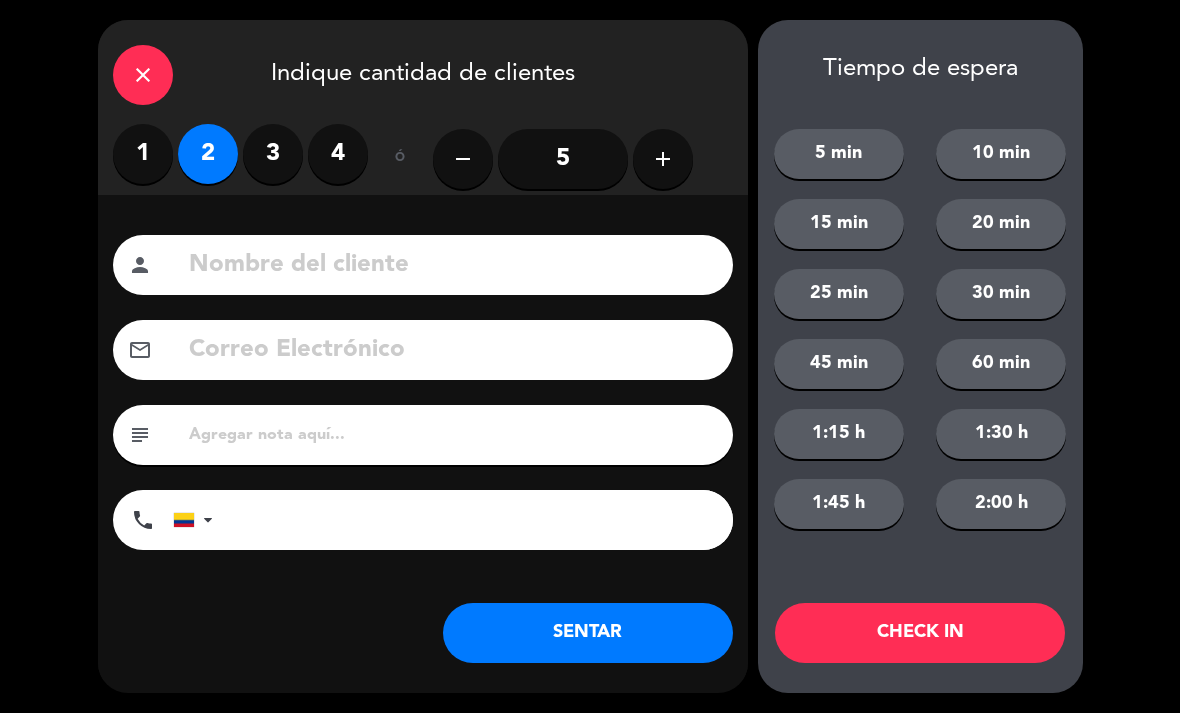 click 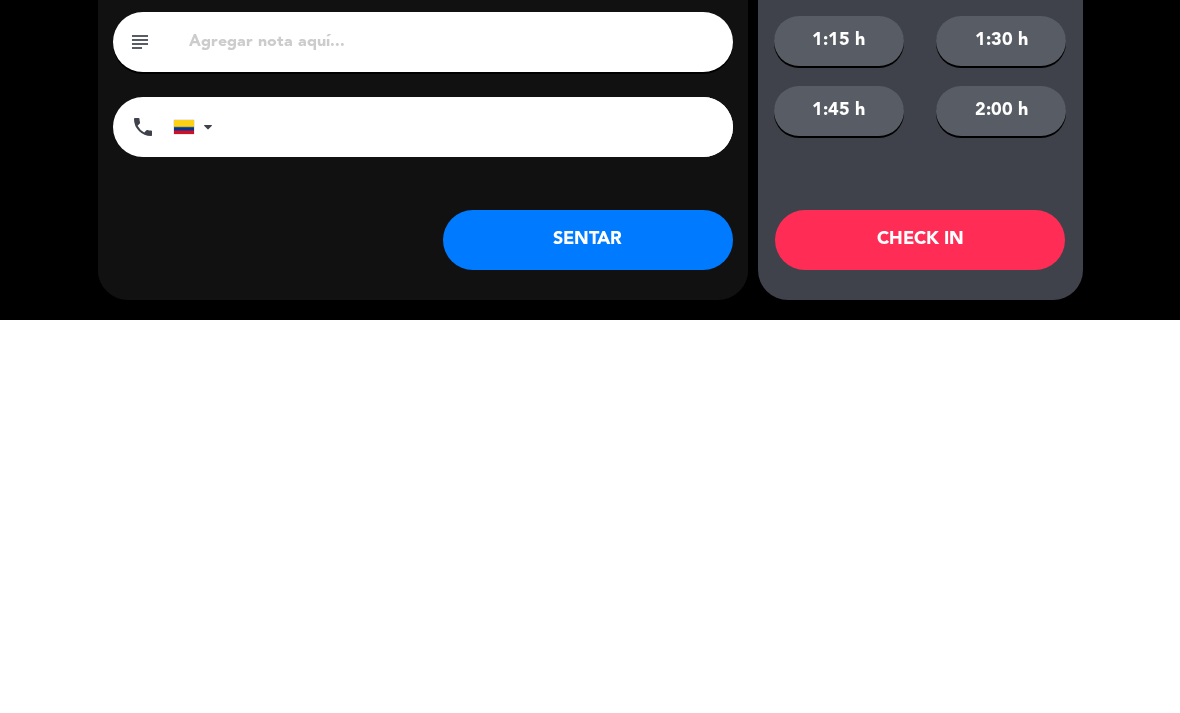 type on "[FIRST] [LAST]" 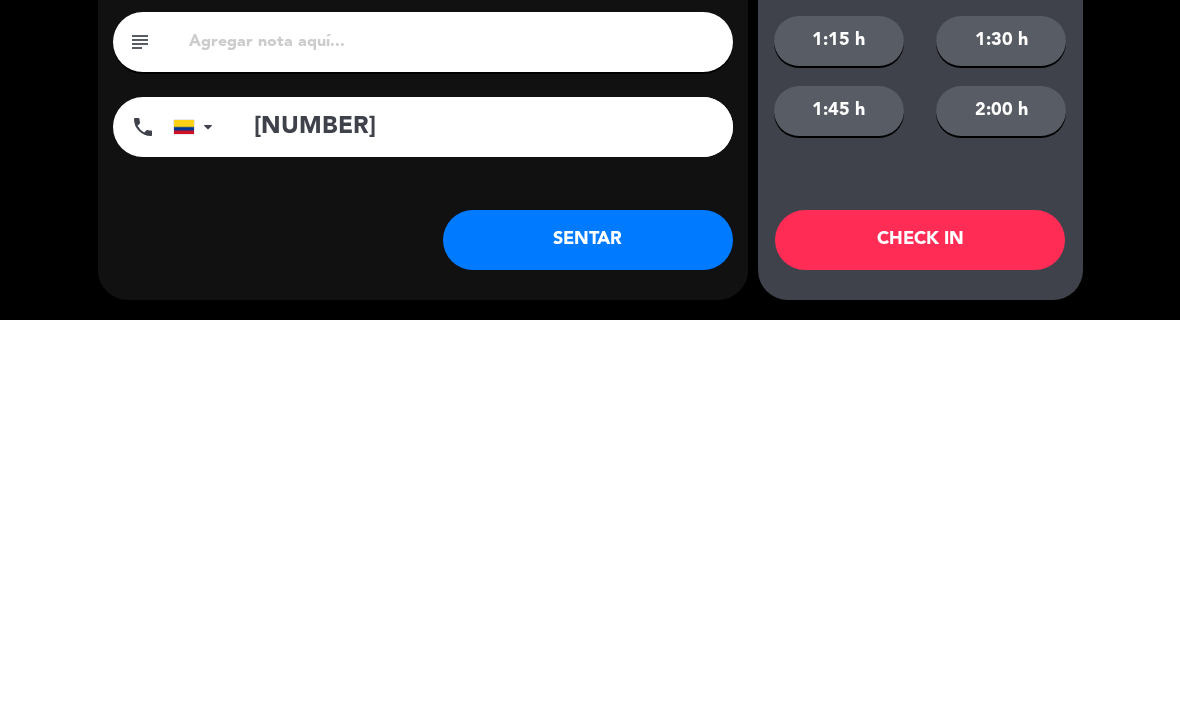 type on "[NUMBER]" 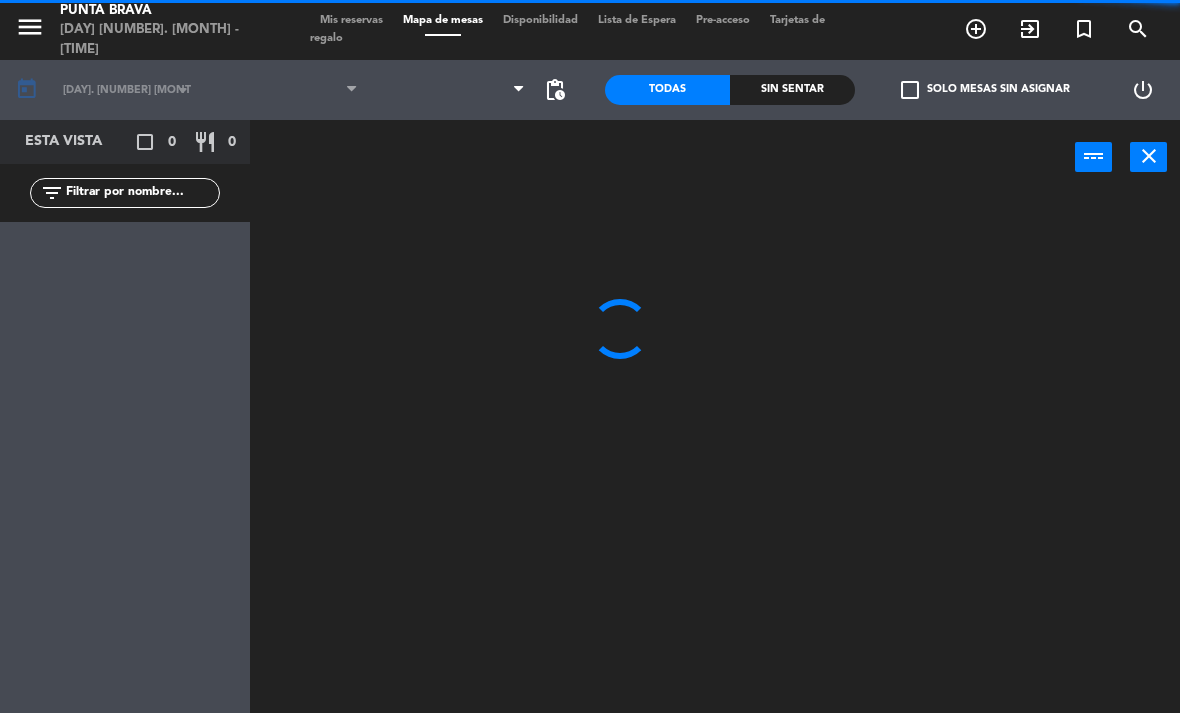 click 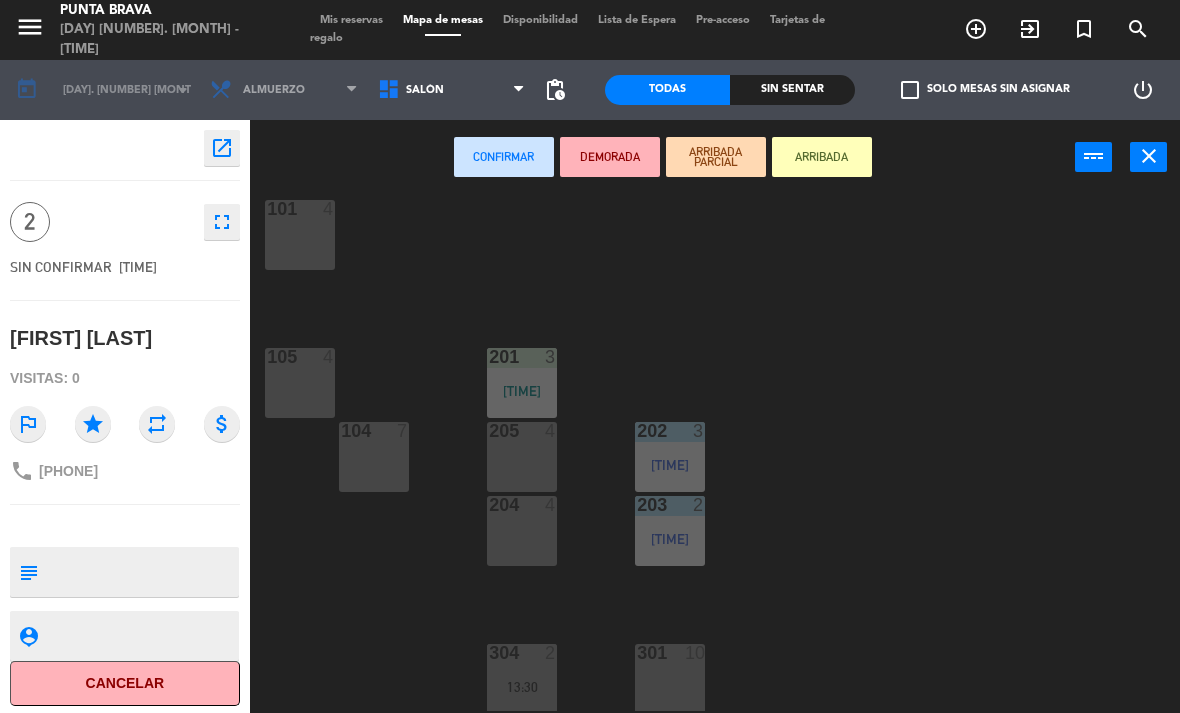 scroll, scrollTop: 175, scrollLeft: 0, axis: vertical 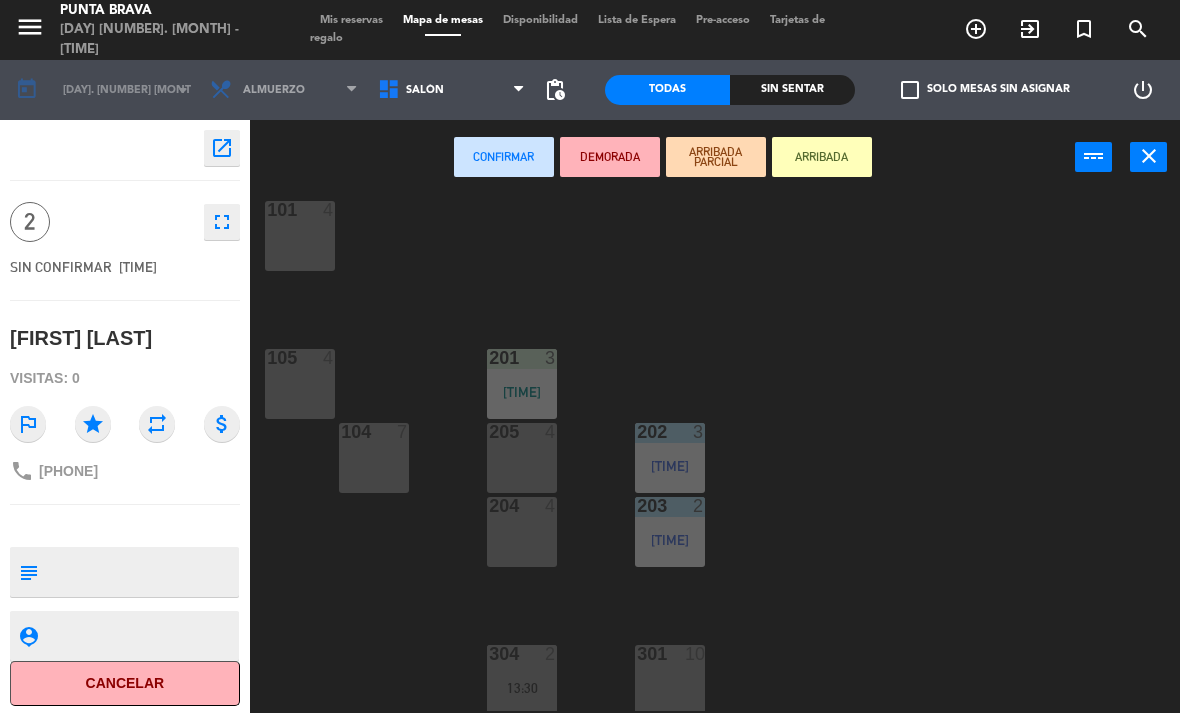 click on "[NUMBER] [NUMBER]" at bounding box center (522, 532) 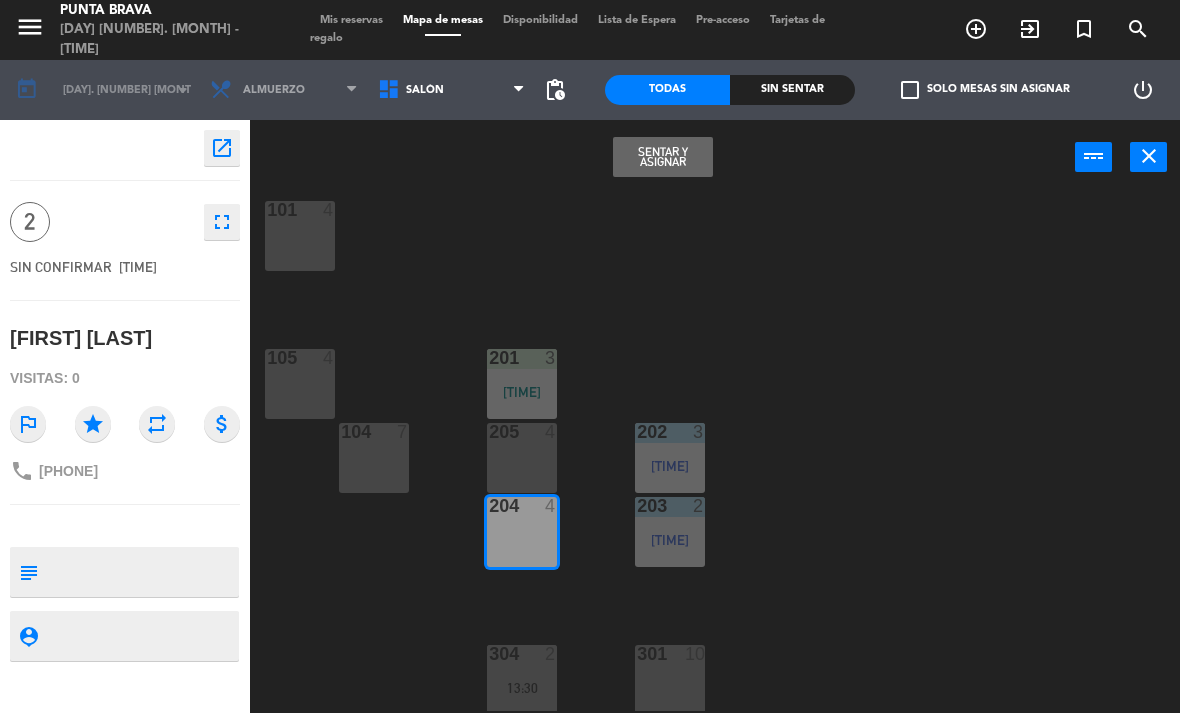 click on "Sentar y Asignar" at bounding box center (663, 157) 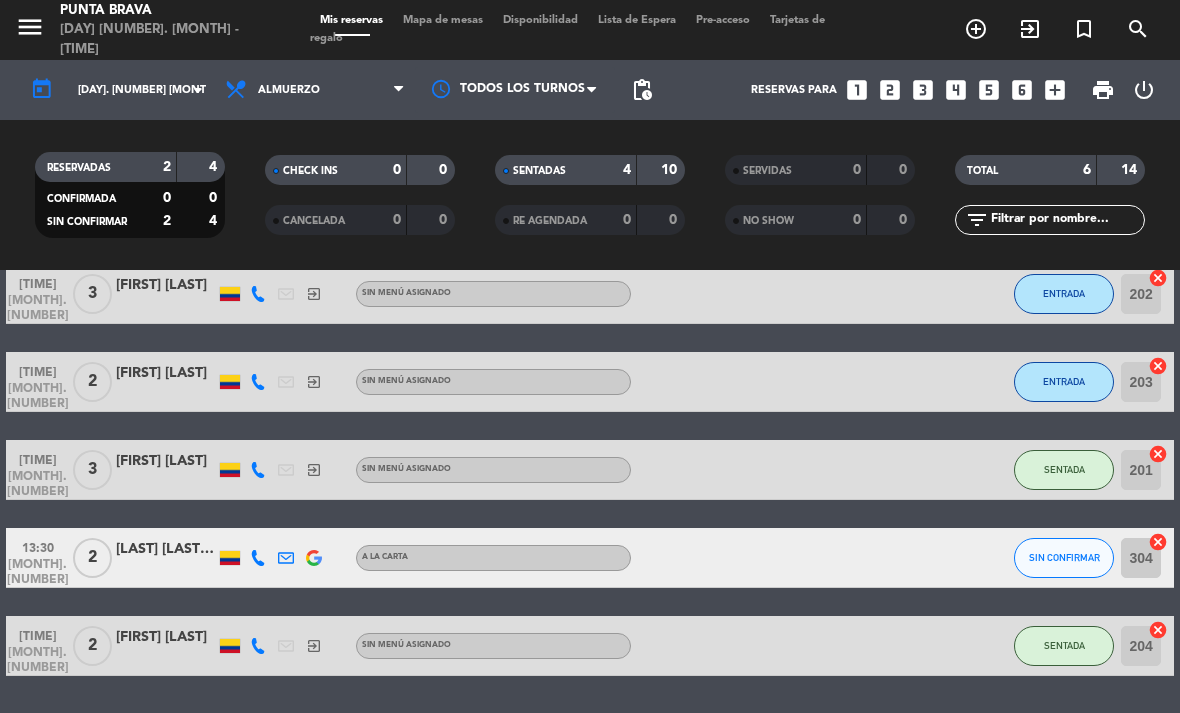 scroll, scrollTop: 185, scrollLeft: 0, axis: vertical 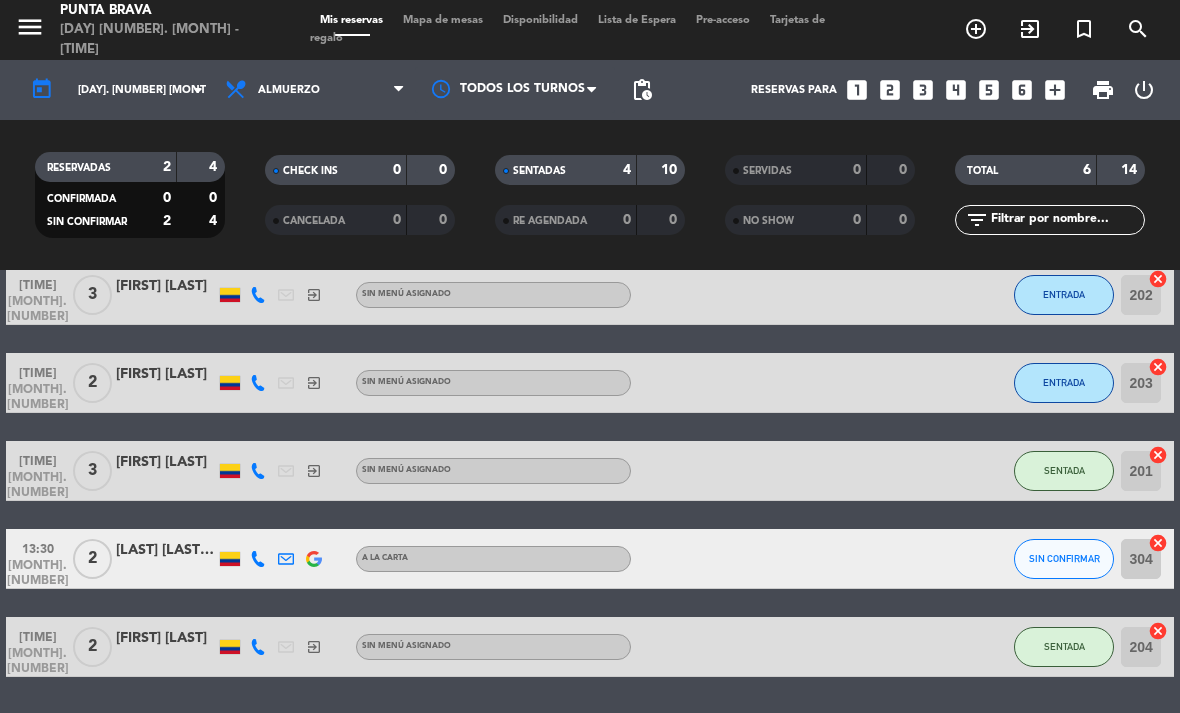 click on "SIN CONFIRMAR" 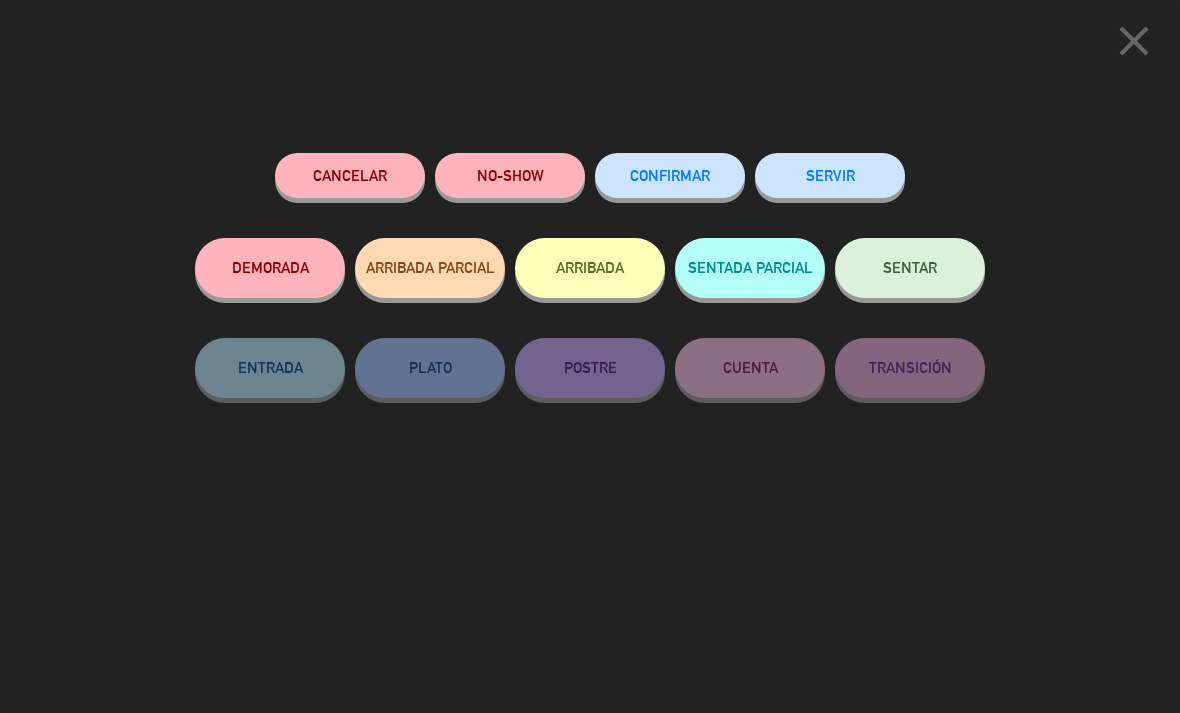 scroll, scrollTop: 0, scrollLeft: 0, axis: both 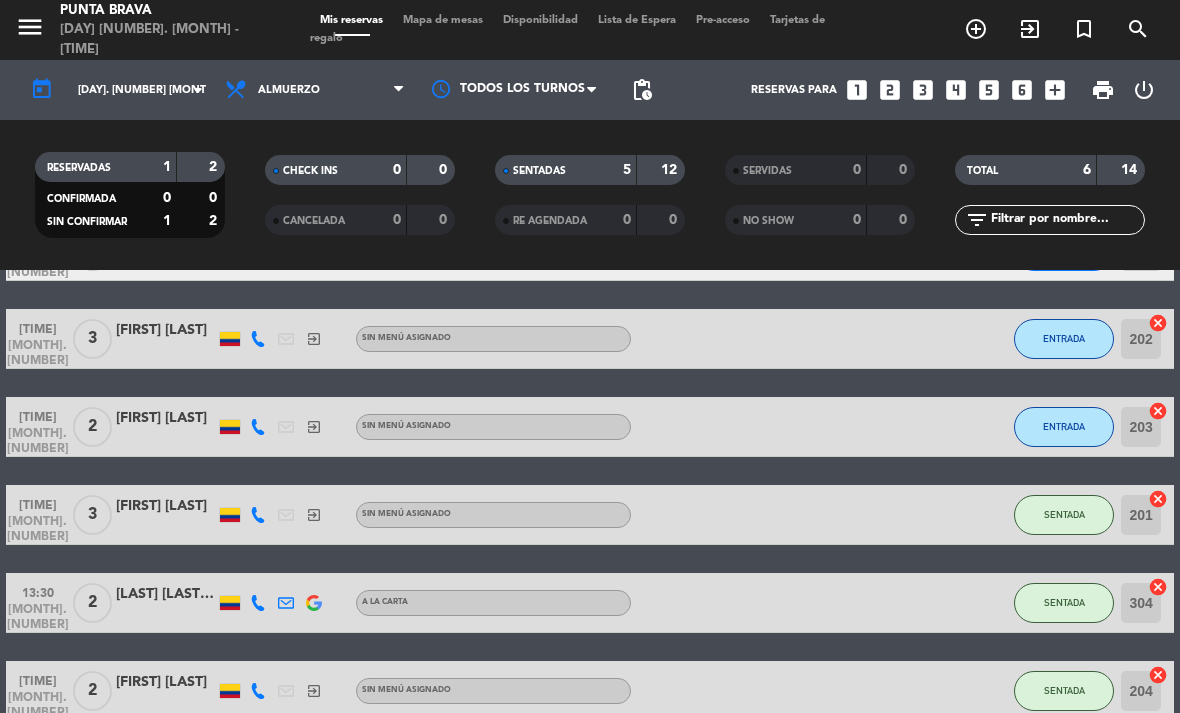 click on "ENTRADA" 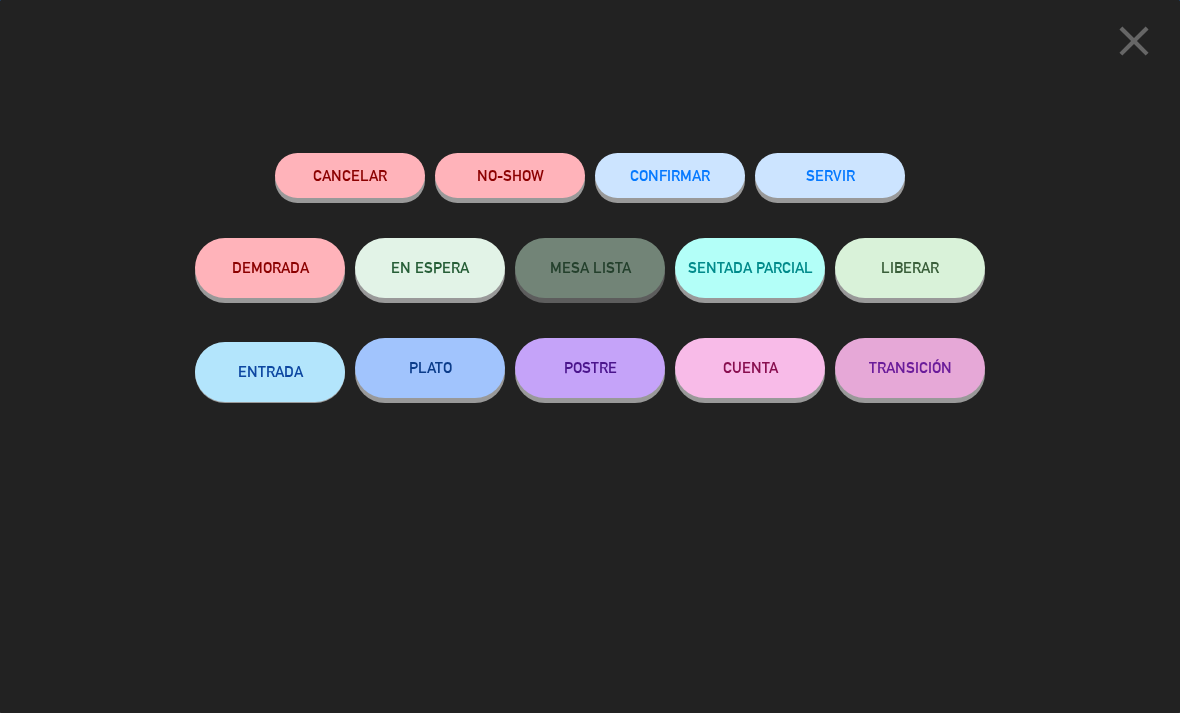 click on "PLATO" 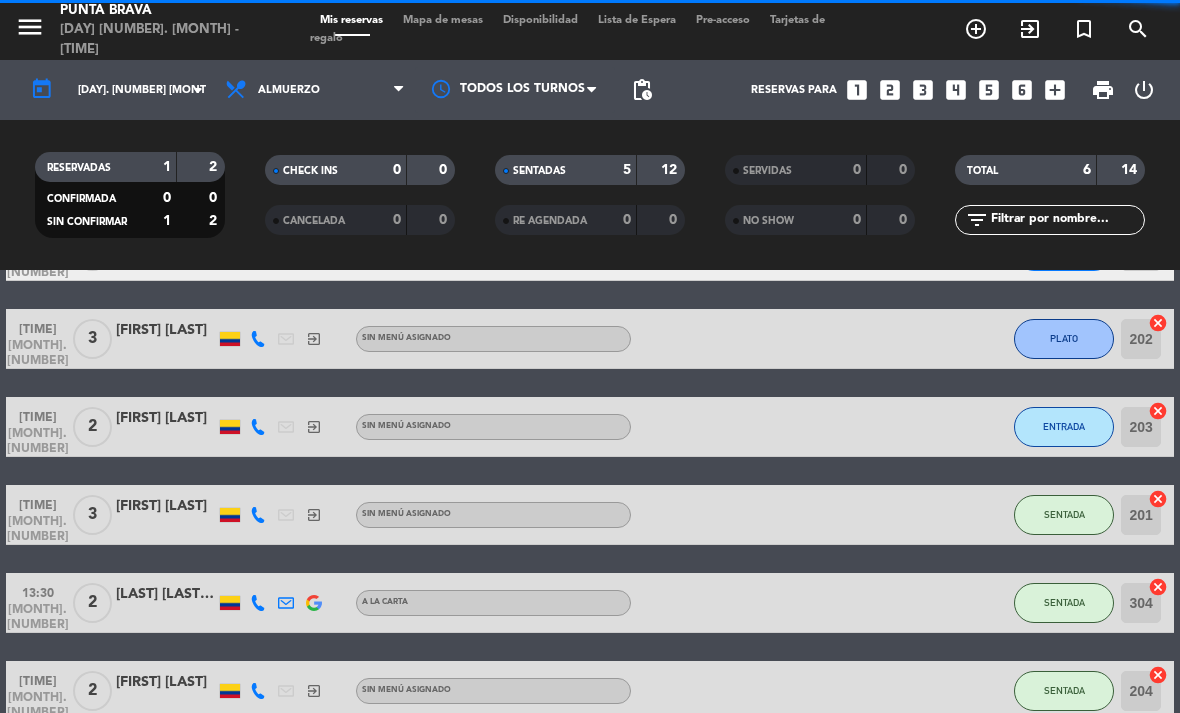 click on "ENTRADA" 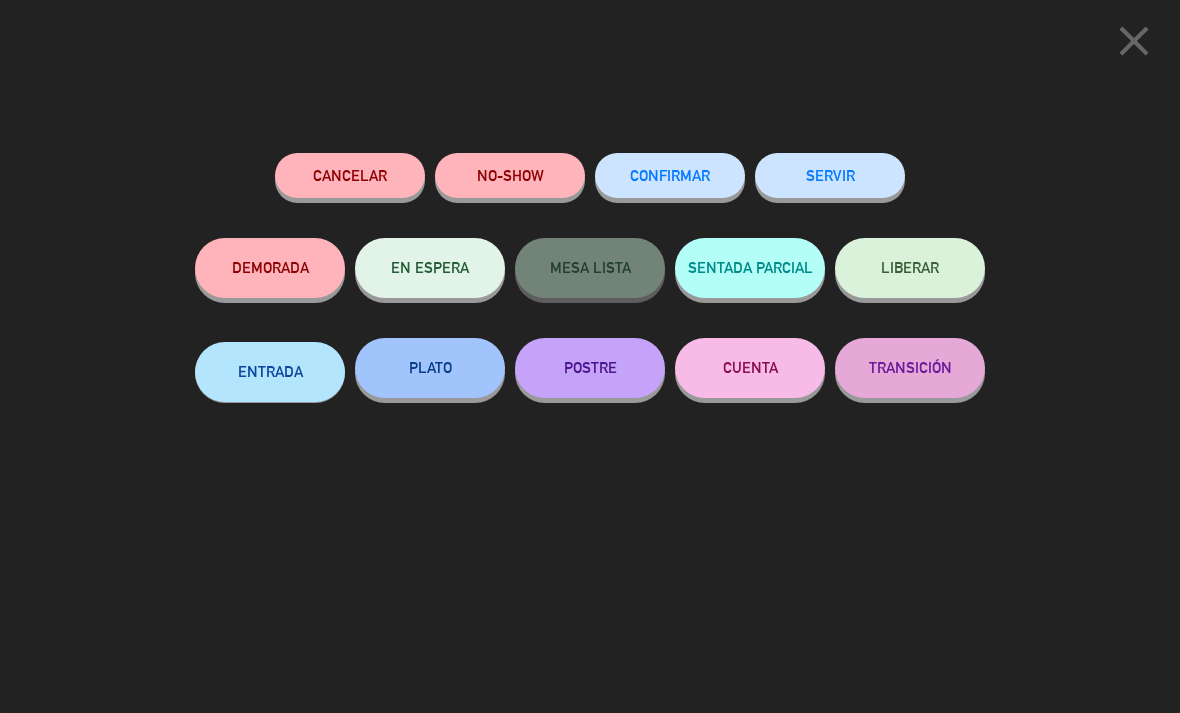 click on "PLATO" 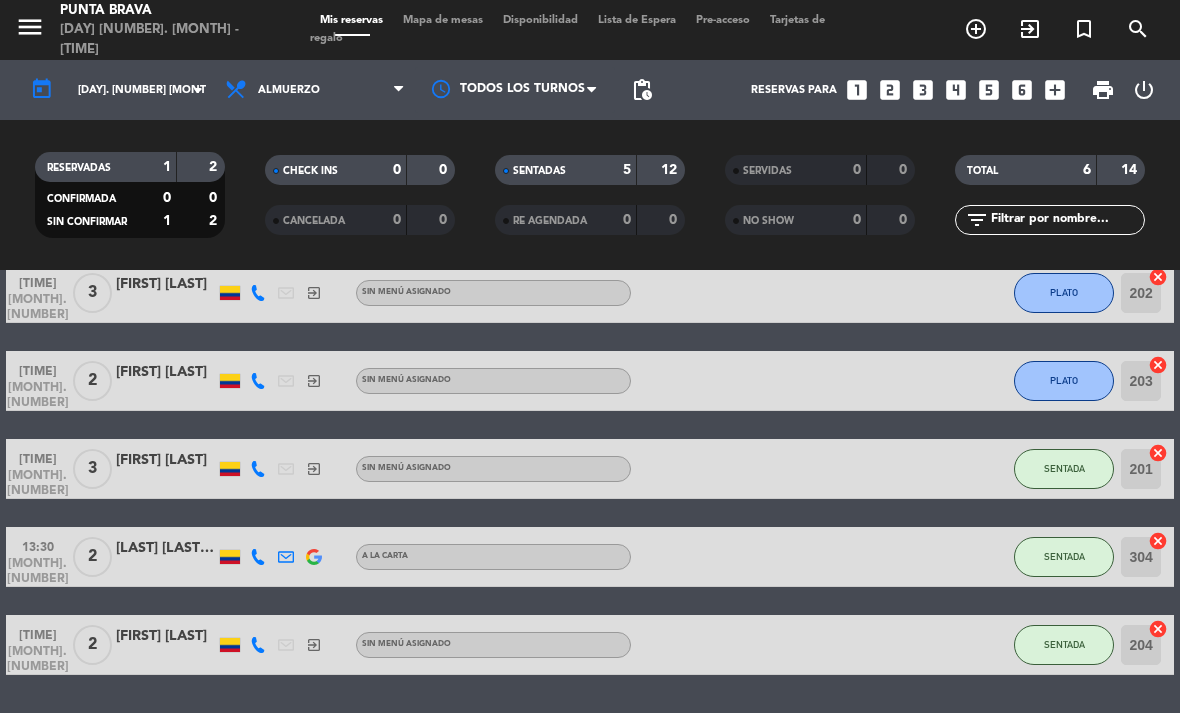 scroll, scrollTop: 185, scrollLeft: 0, axis: vertical 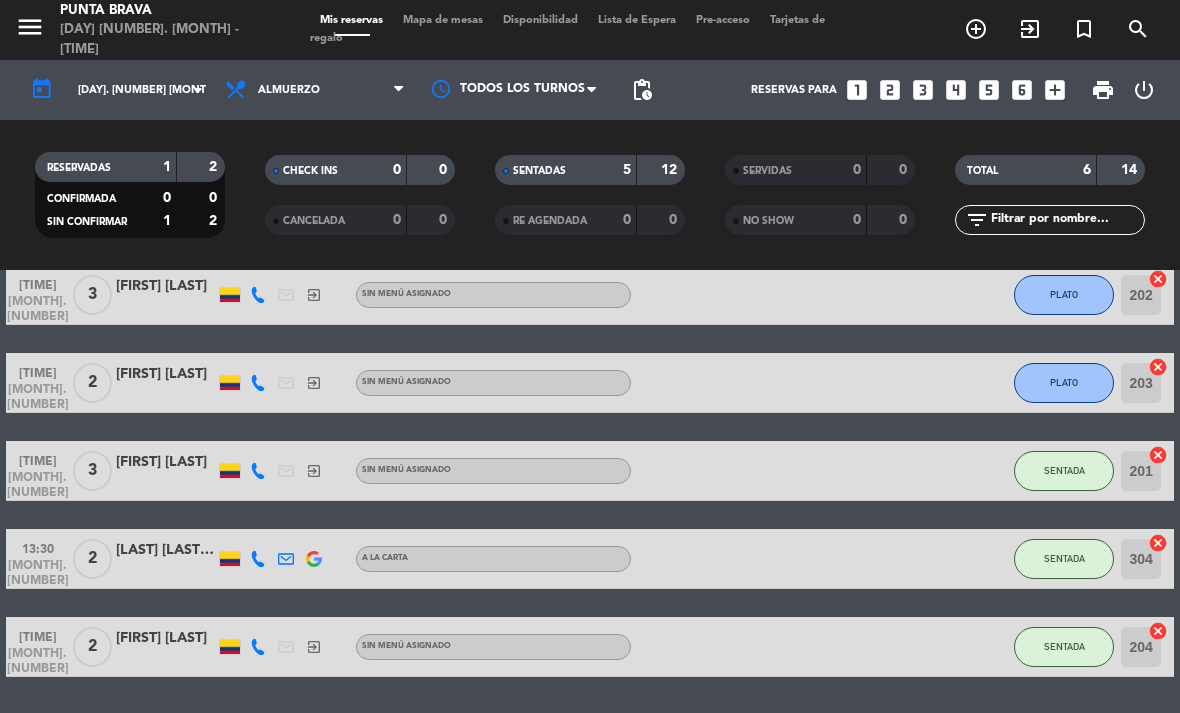 click on "SENTADA" 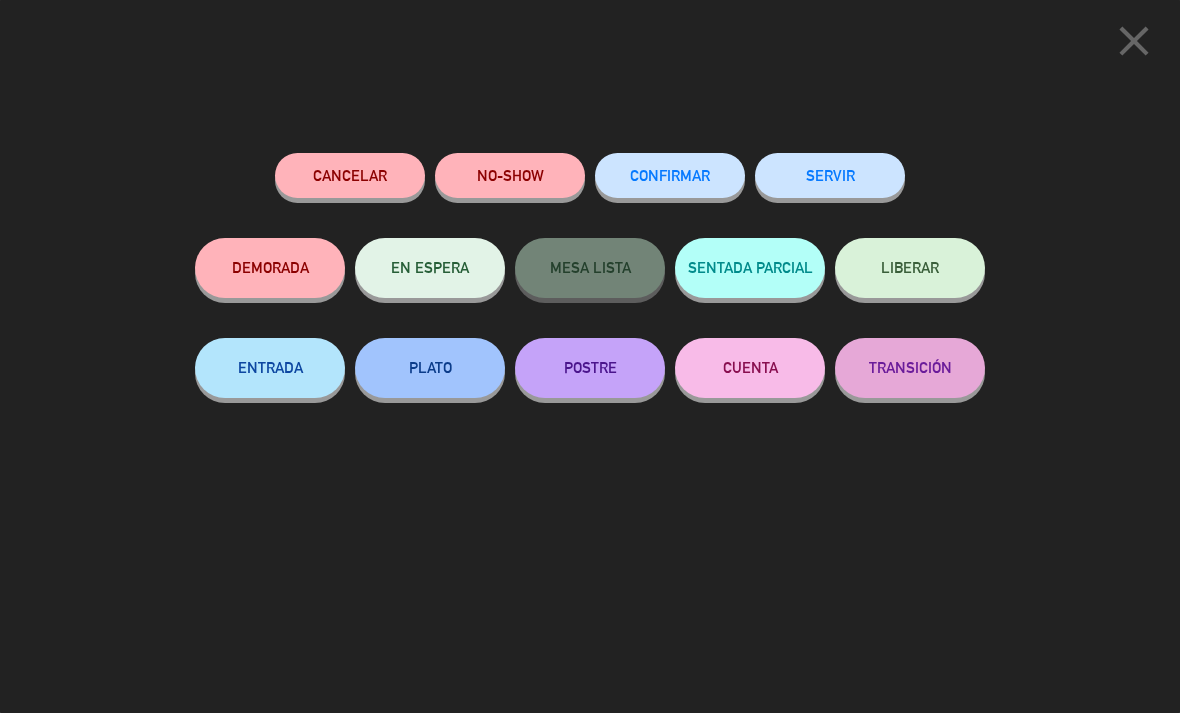 click on "PLATO" 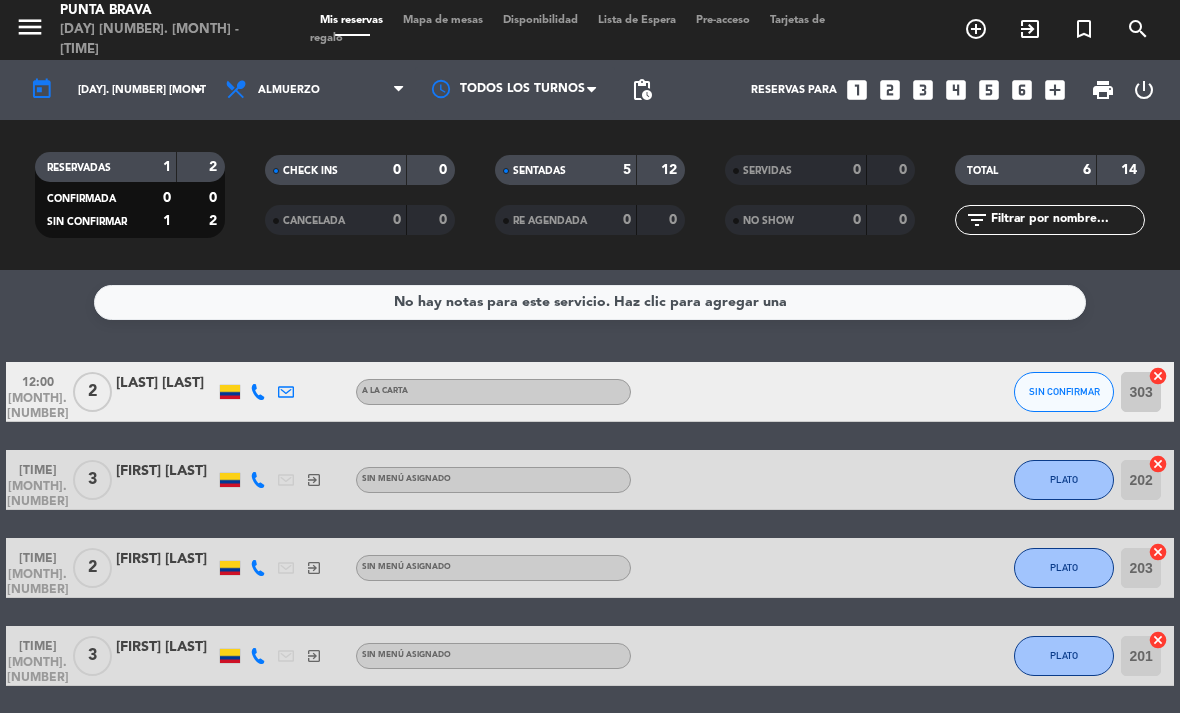 scroll, scrollTop: 0, scrollLeft: 0, axis: both 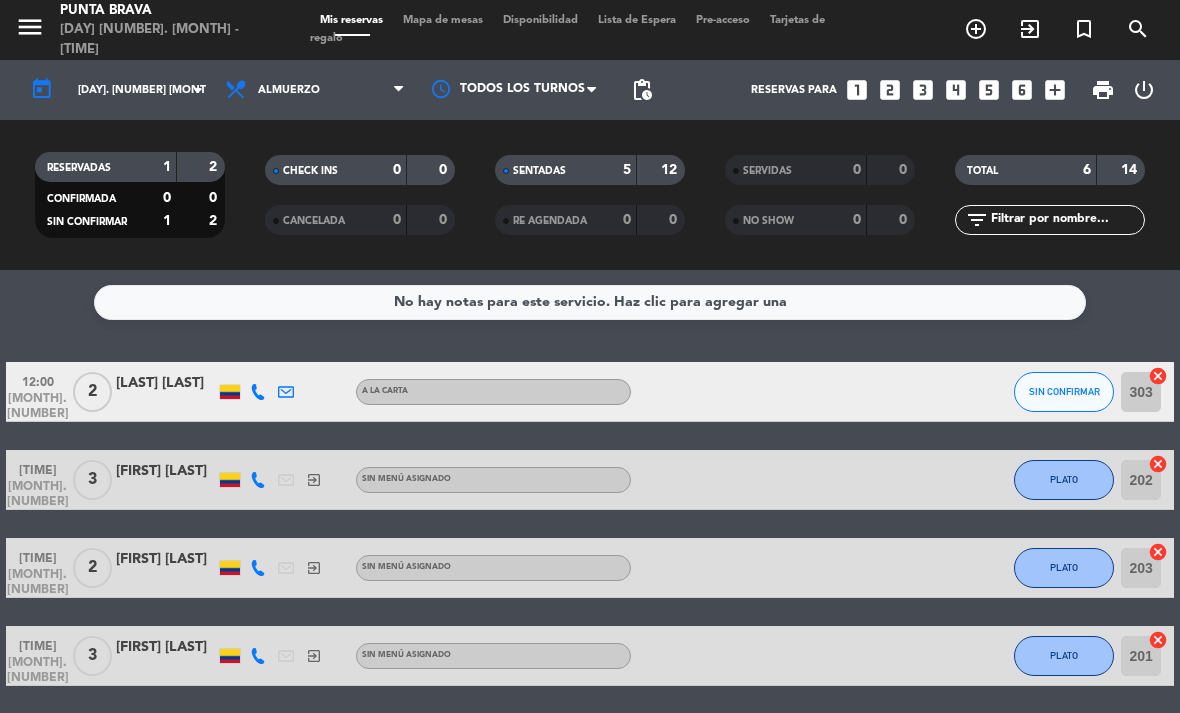 click on "exit_to_app" at bounding box center [1030, 29] 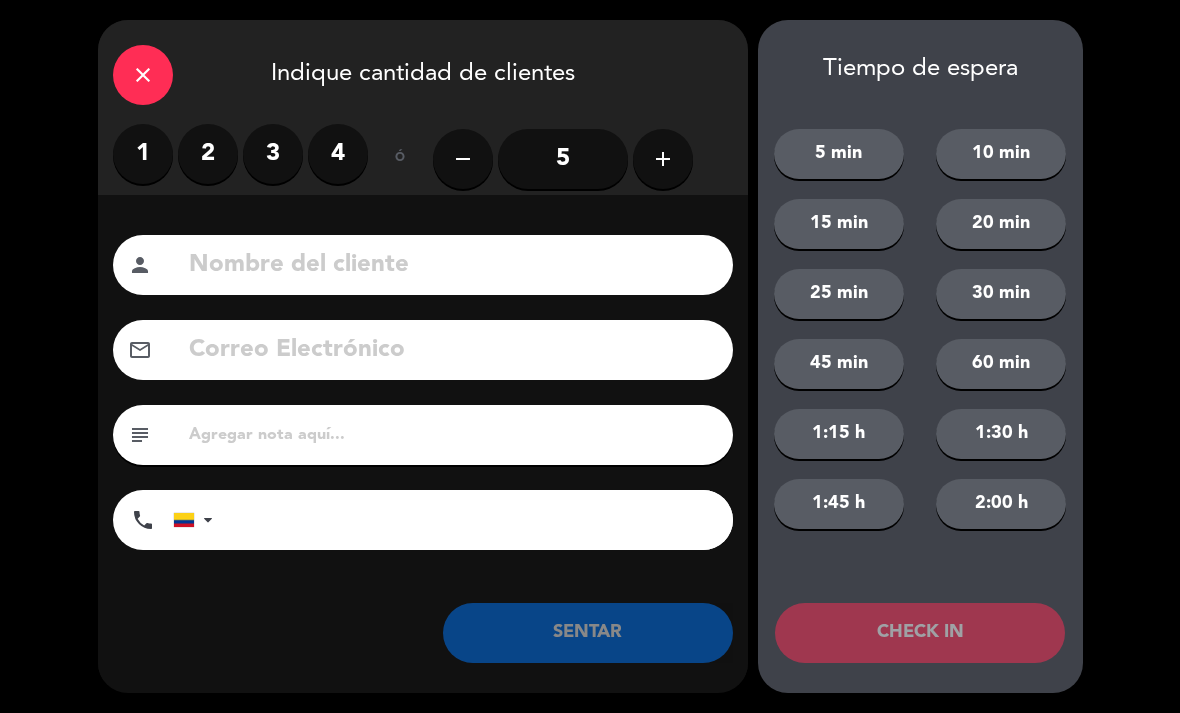 click on "4" at bounding box center (338, 154) 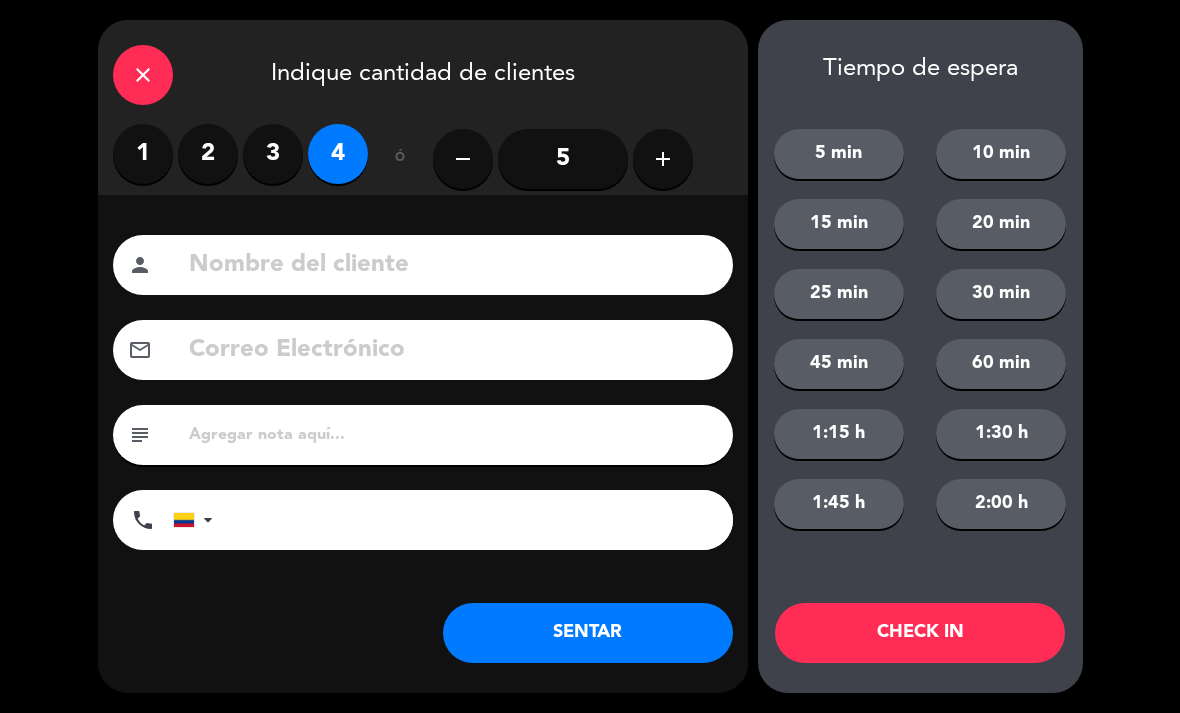 click 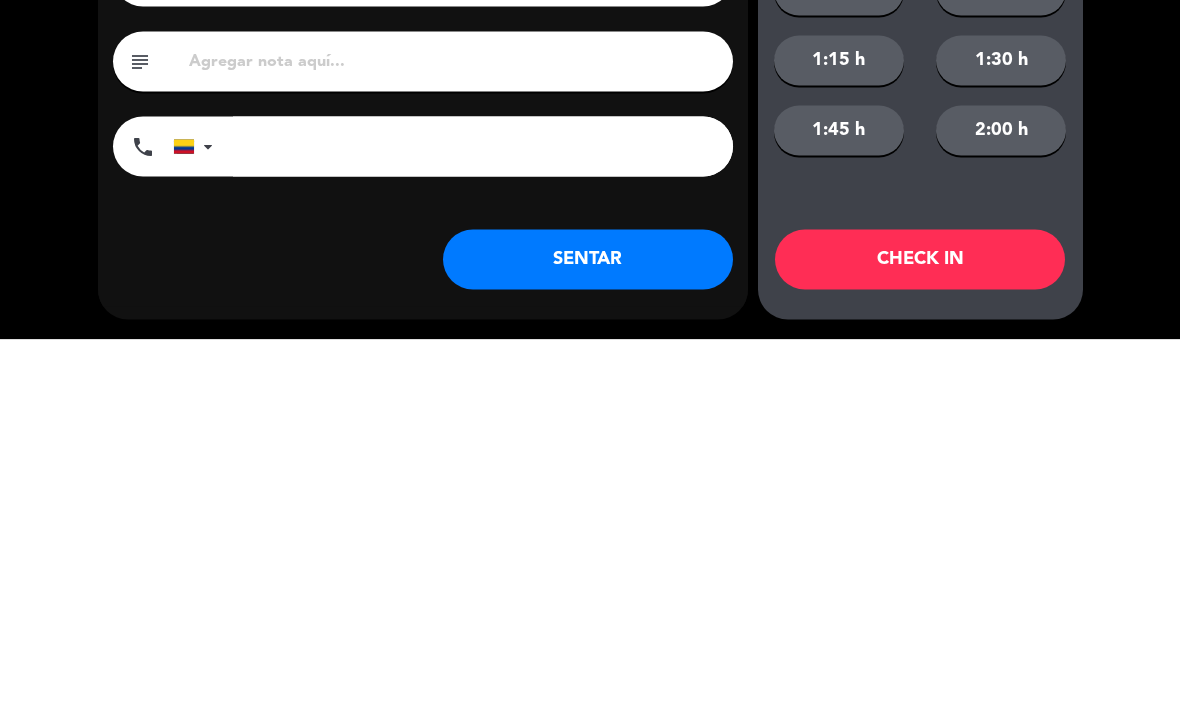 type on "[FIRST] [LAST]" 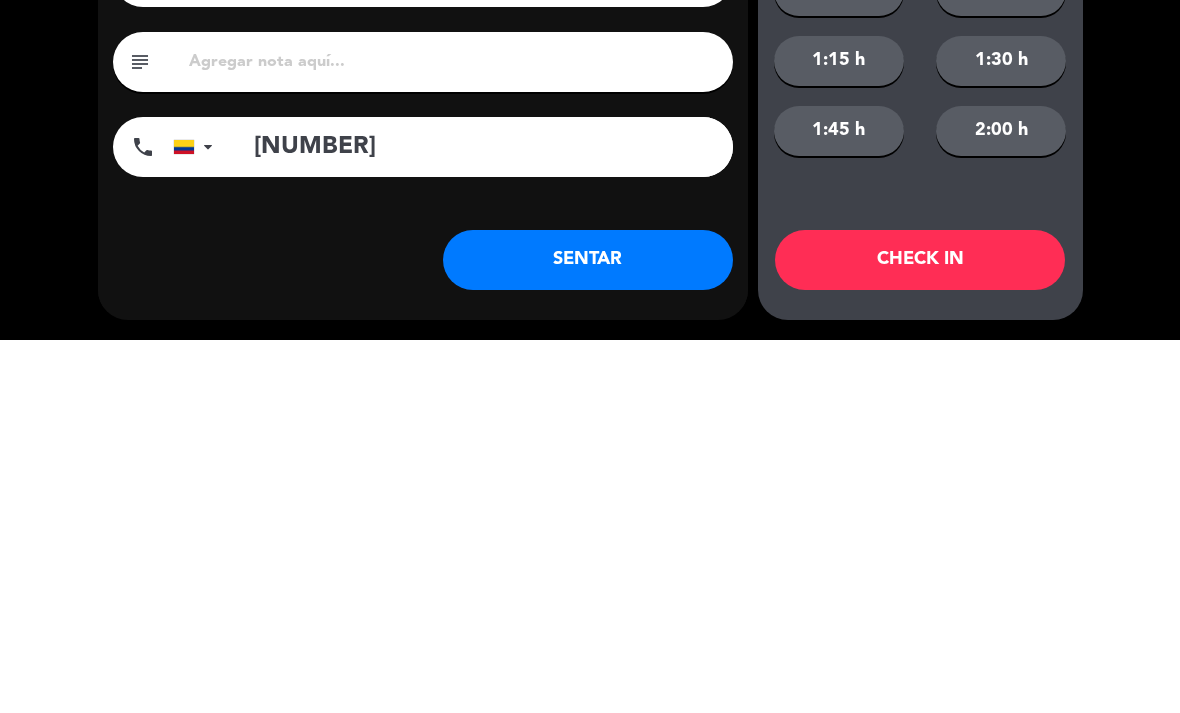 type on "[NUMBER]" 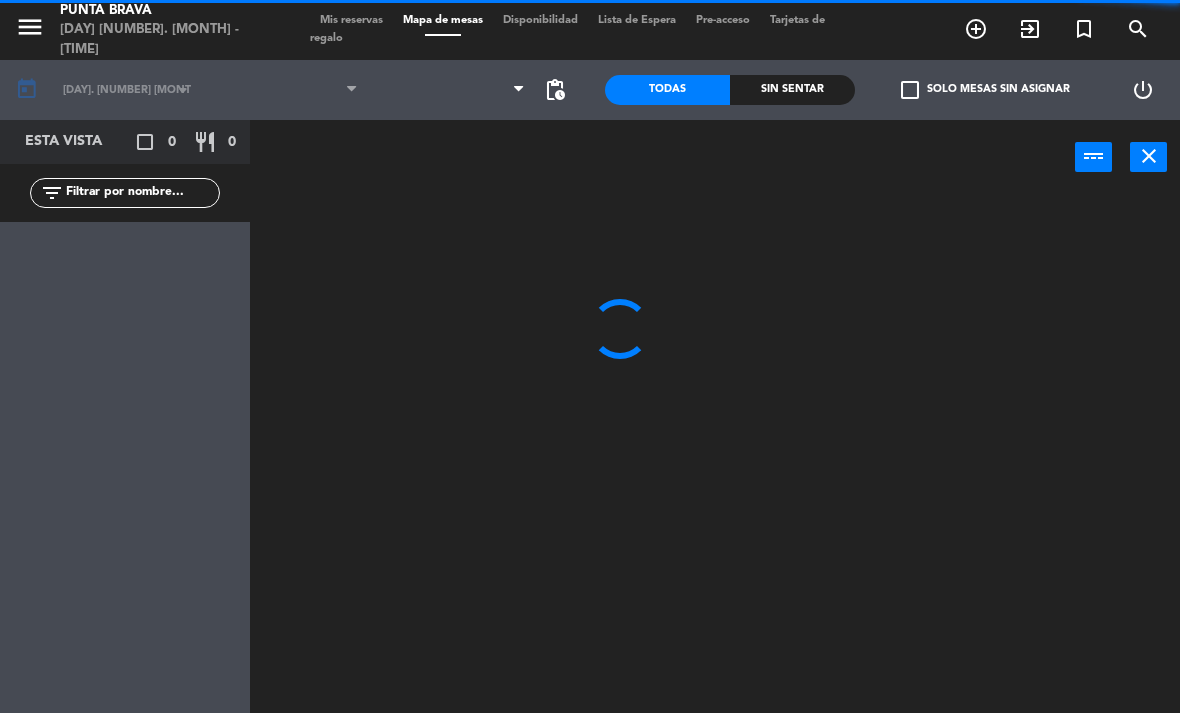 click 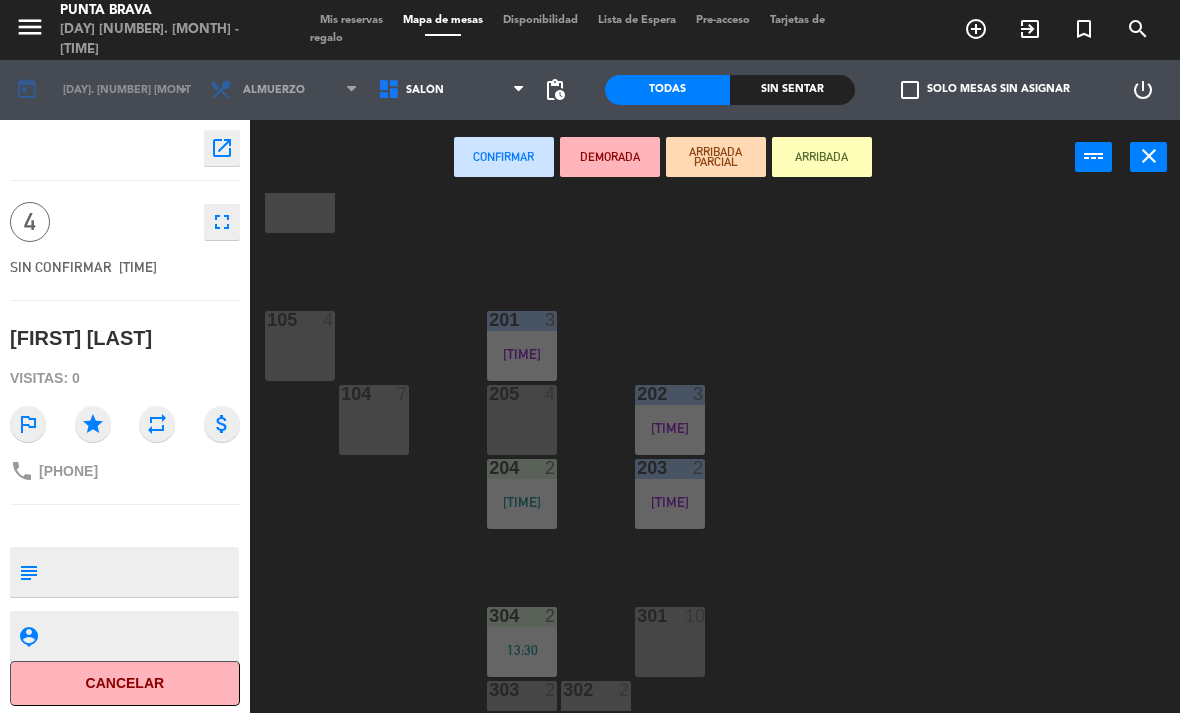 scroll, scrollTop: 223, scrollLeft: 0, axis: vertical 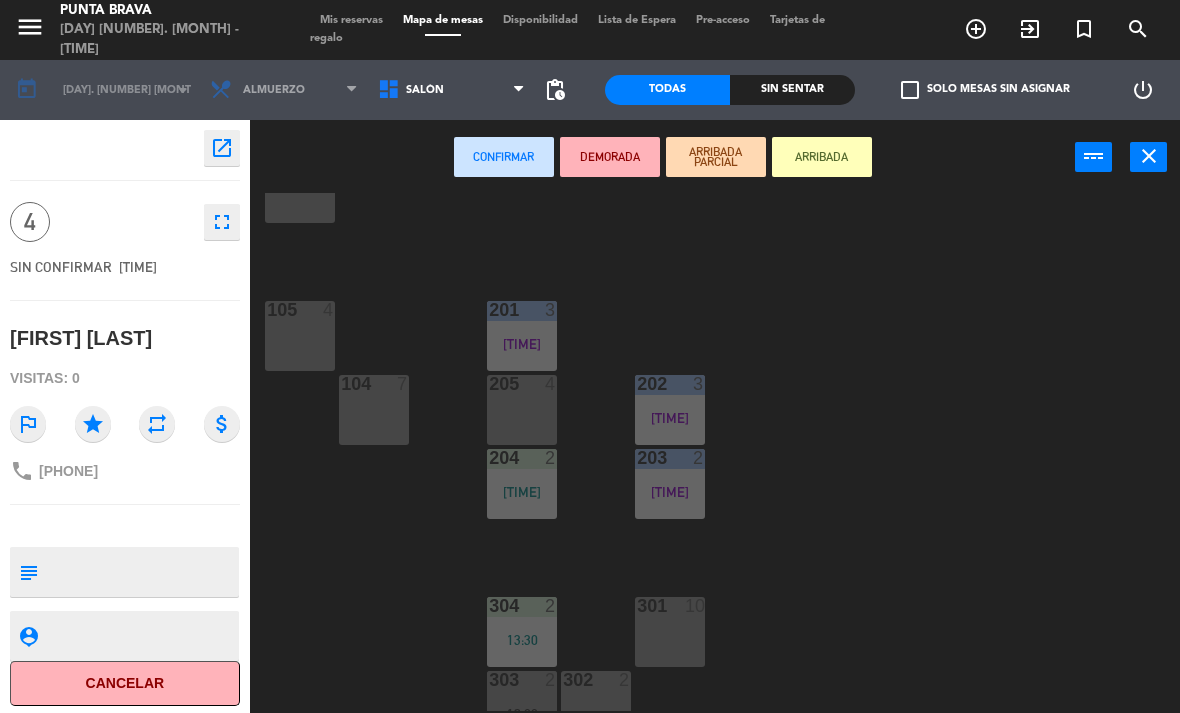 click on "[NUMBER] [NUMBER]" at bounding box center (522, 410) 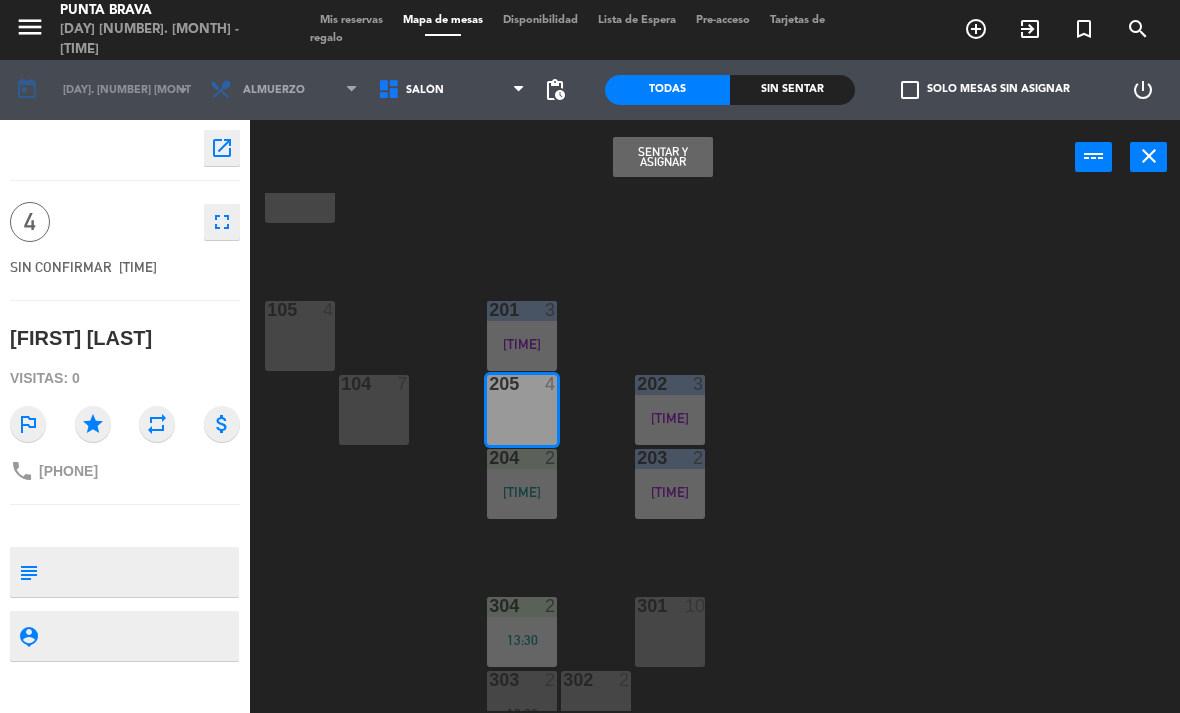 click on "Sentar y Asignar" at bounding box center (663, 157) 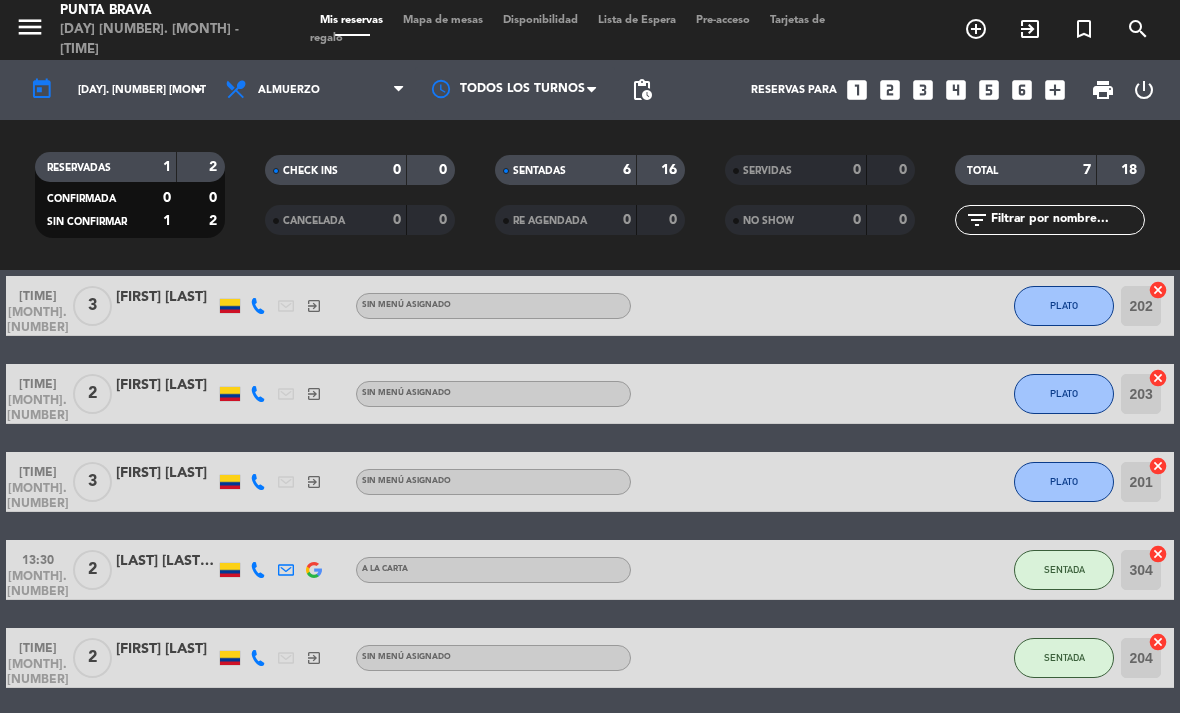 scroll, scrollTop: 141, scrollLeft: 0, axis: vertical 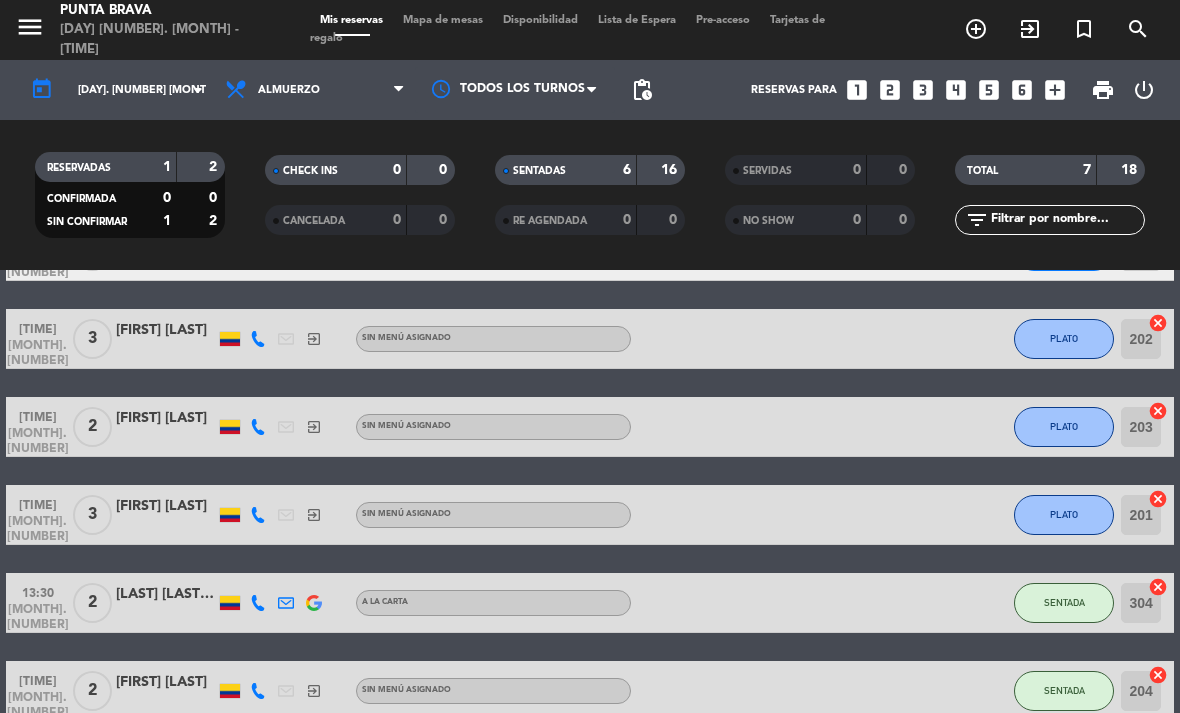click on "PLATO" 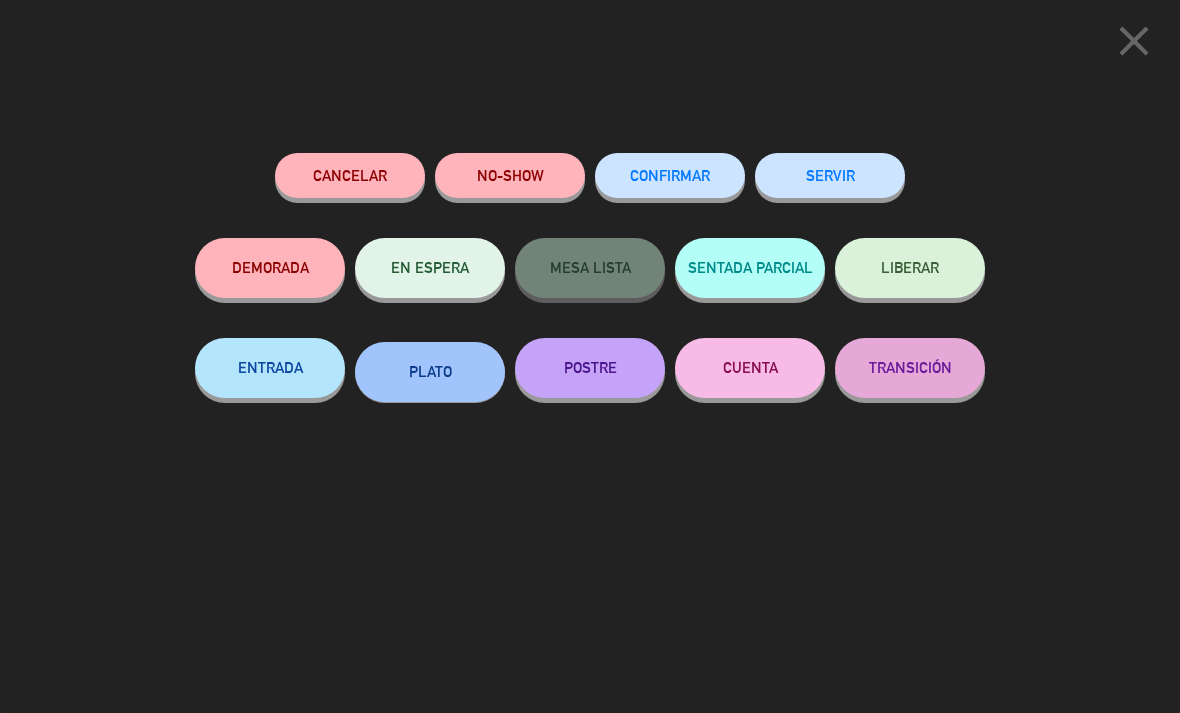 click on "POSTRE" 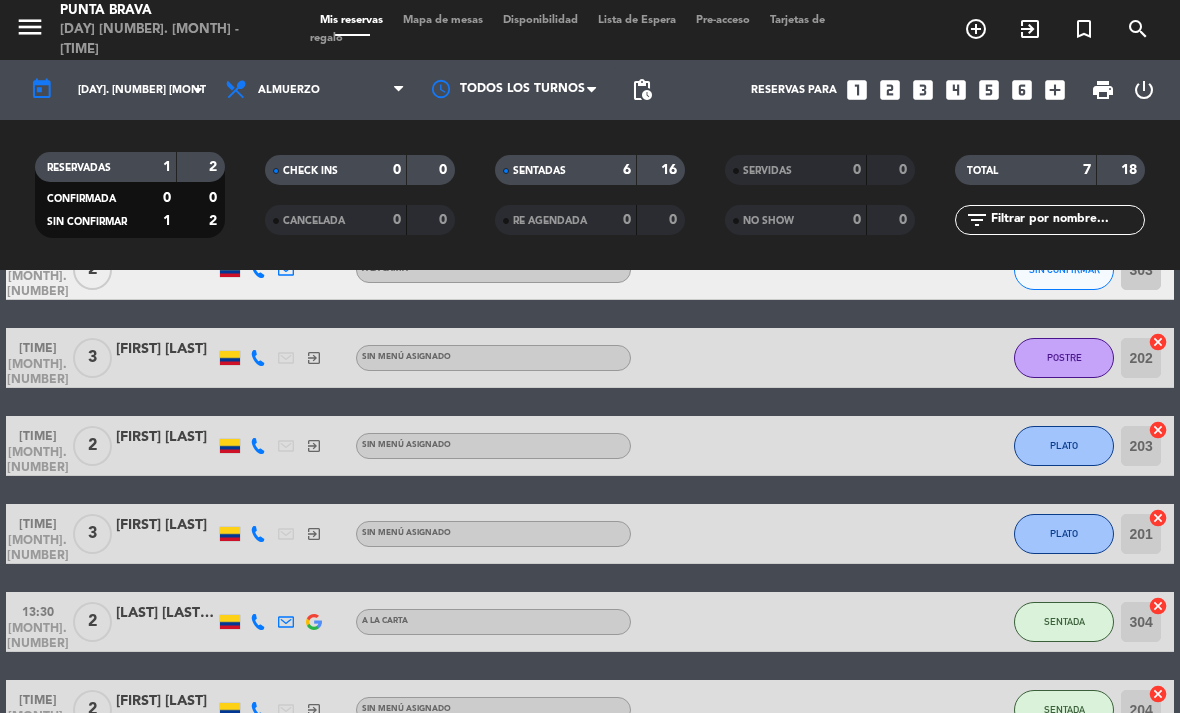 scroll, scrollTop: 124, scrollLeft: 0, axis: vertical 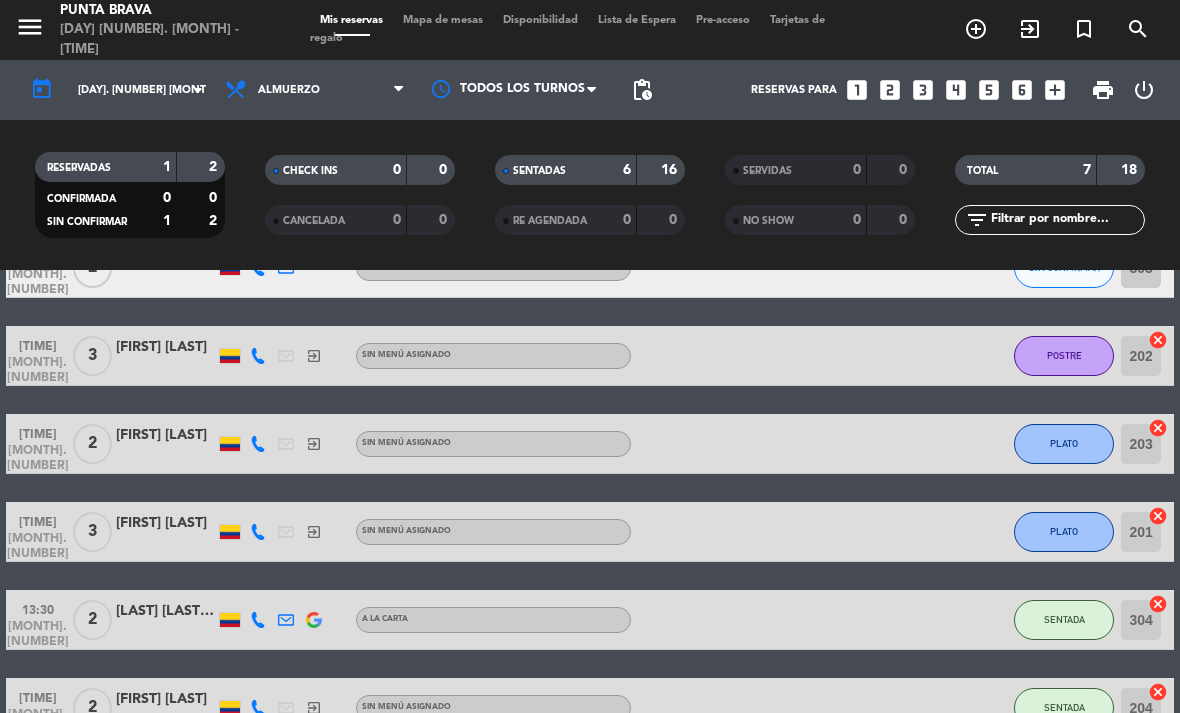 click on "PLATO" 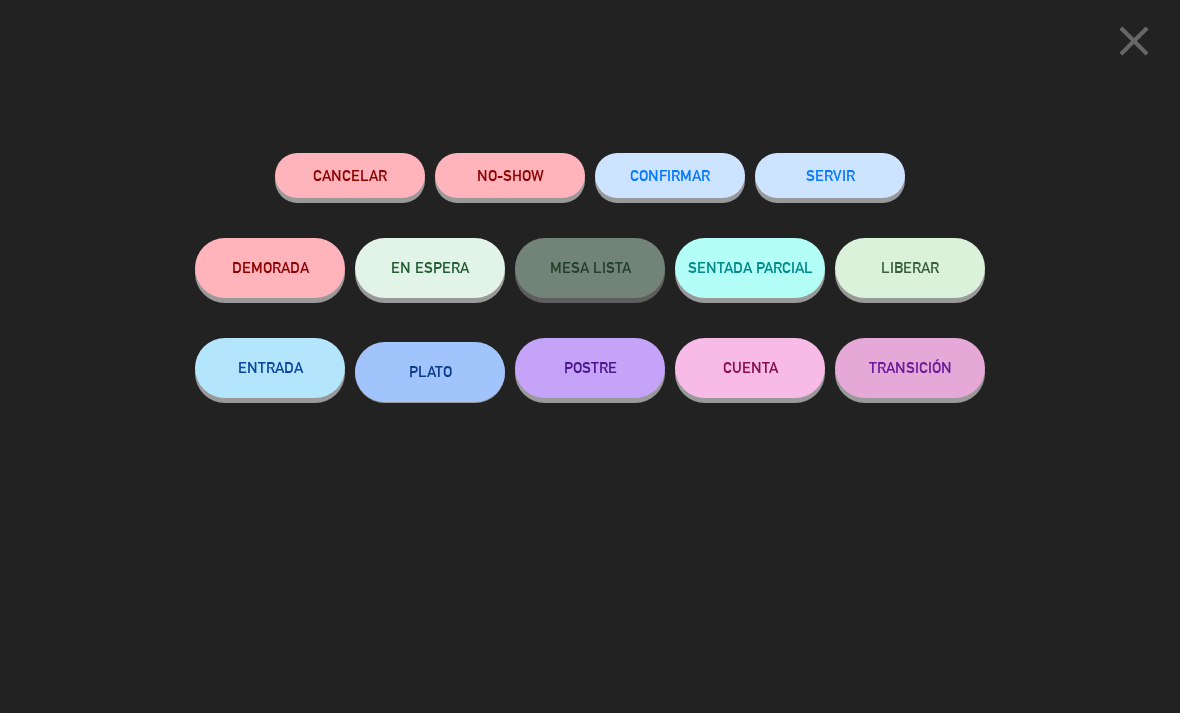 click on "POSTRE" 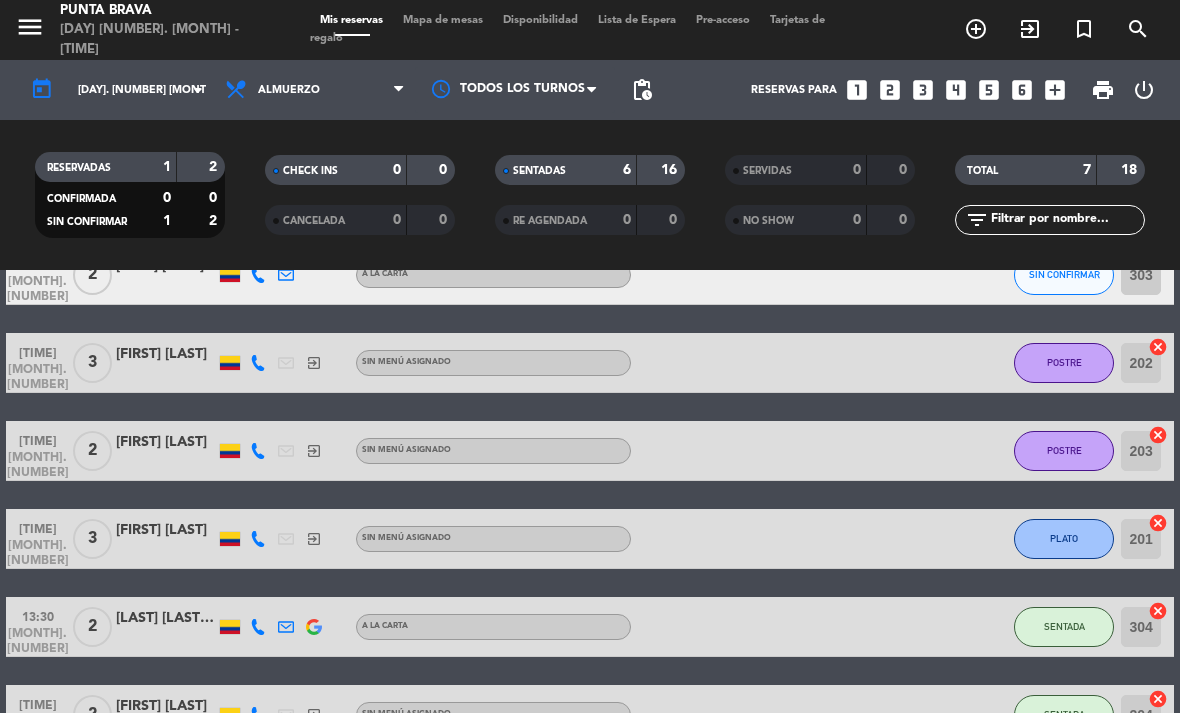 scroll, scrollTop: 90, scrollLeft: 0, axis: vertical 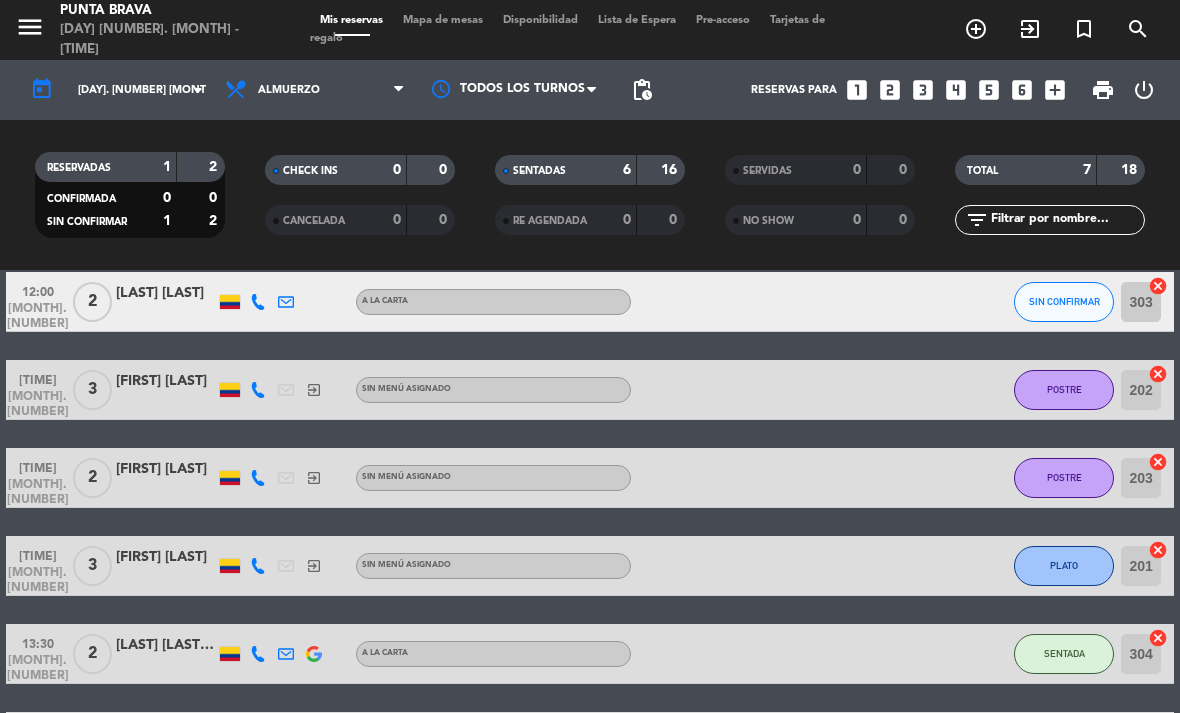 click on "SIN CONFIRMAR" 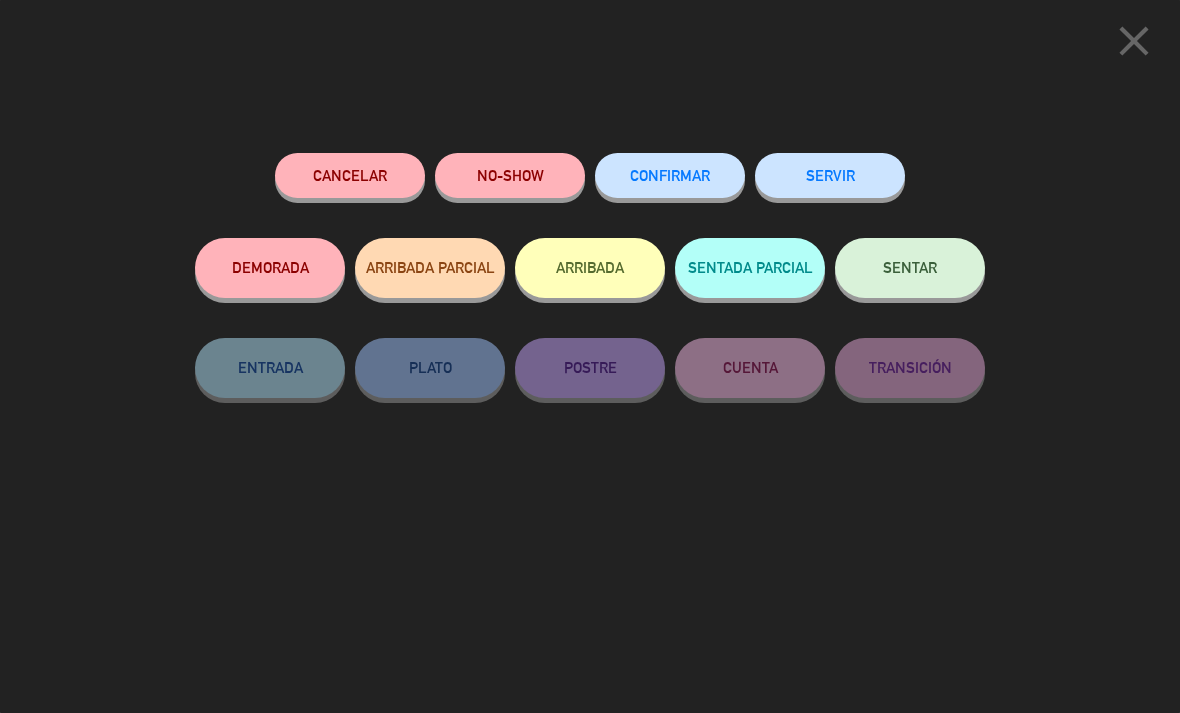 click on "close" 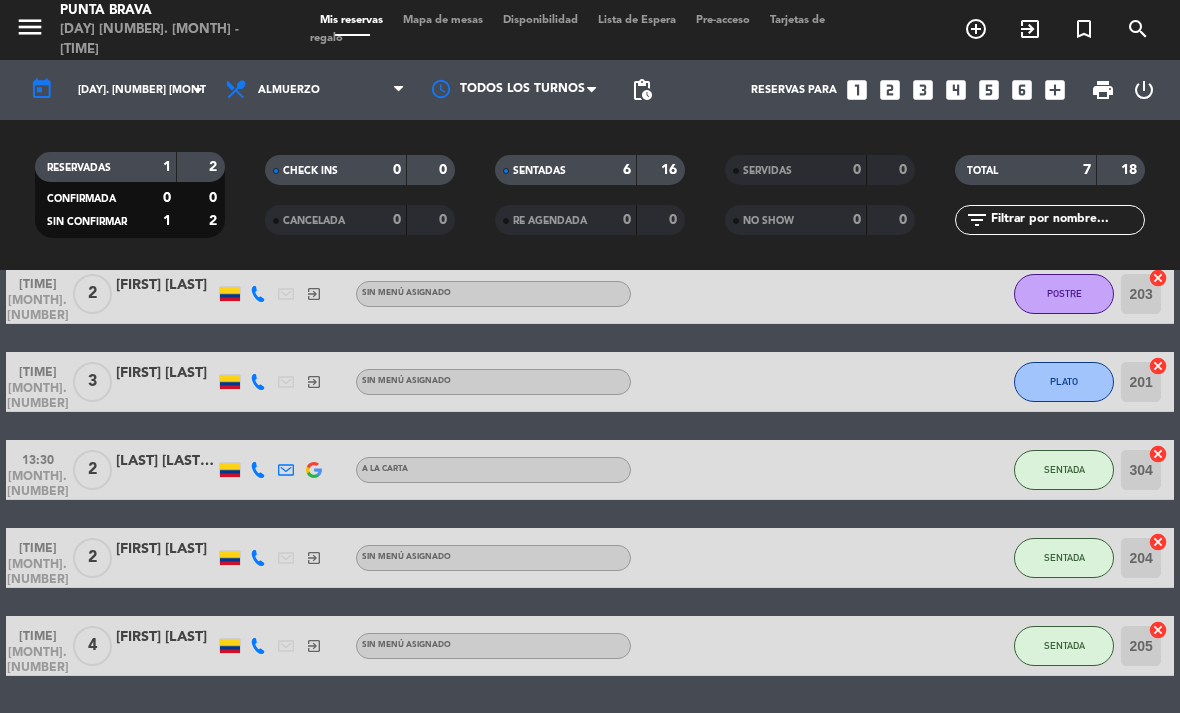 scroll, scrollTop: 273, scrollLeft: 0, axis: vertical 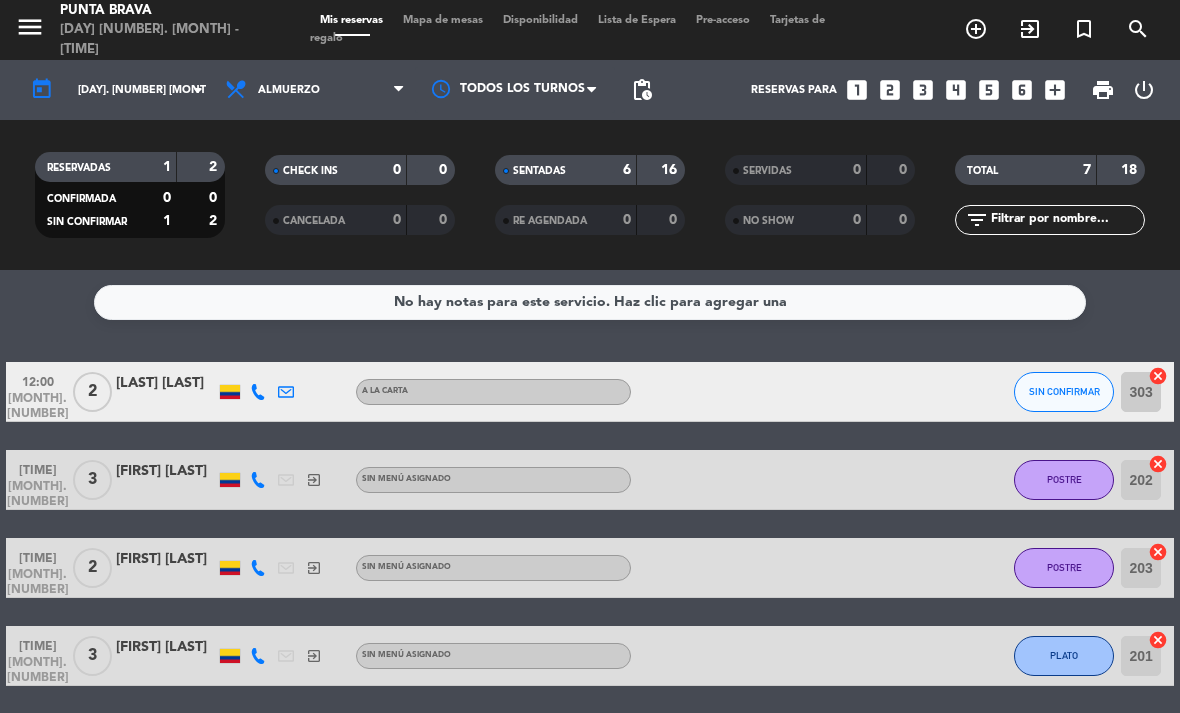 click on "exit_to_app" at bounding box center (976, 29) 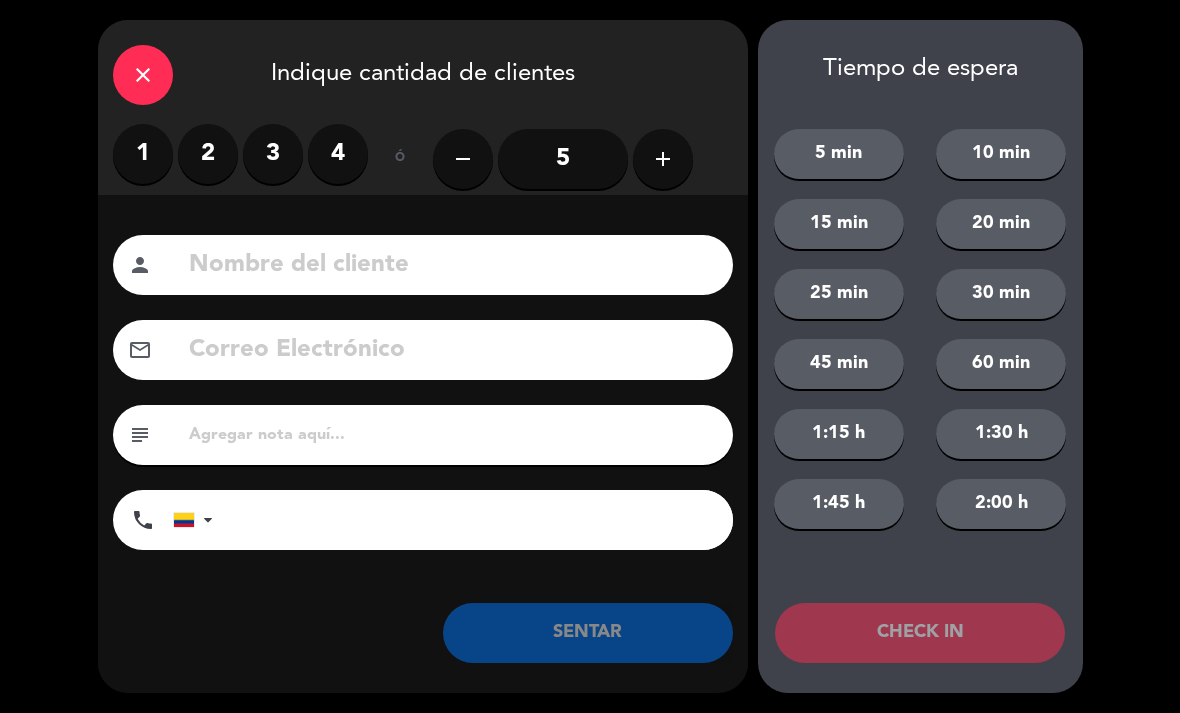 click on "4" at bounding box center [338, 154] 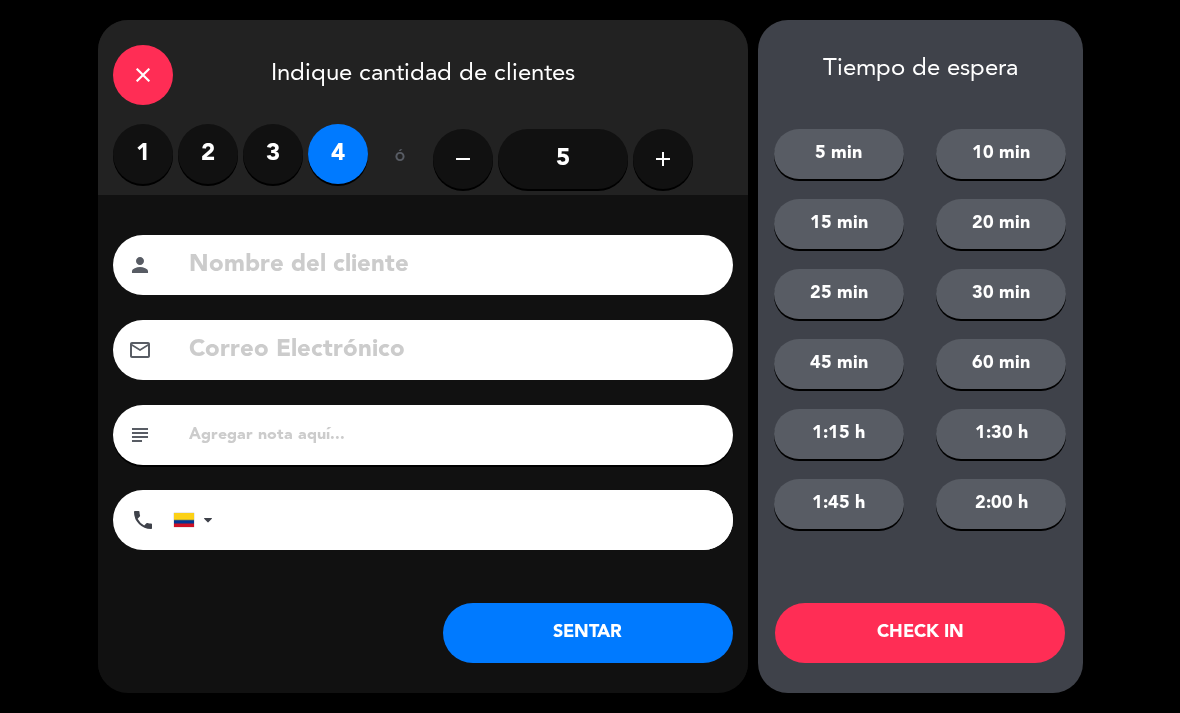 click 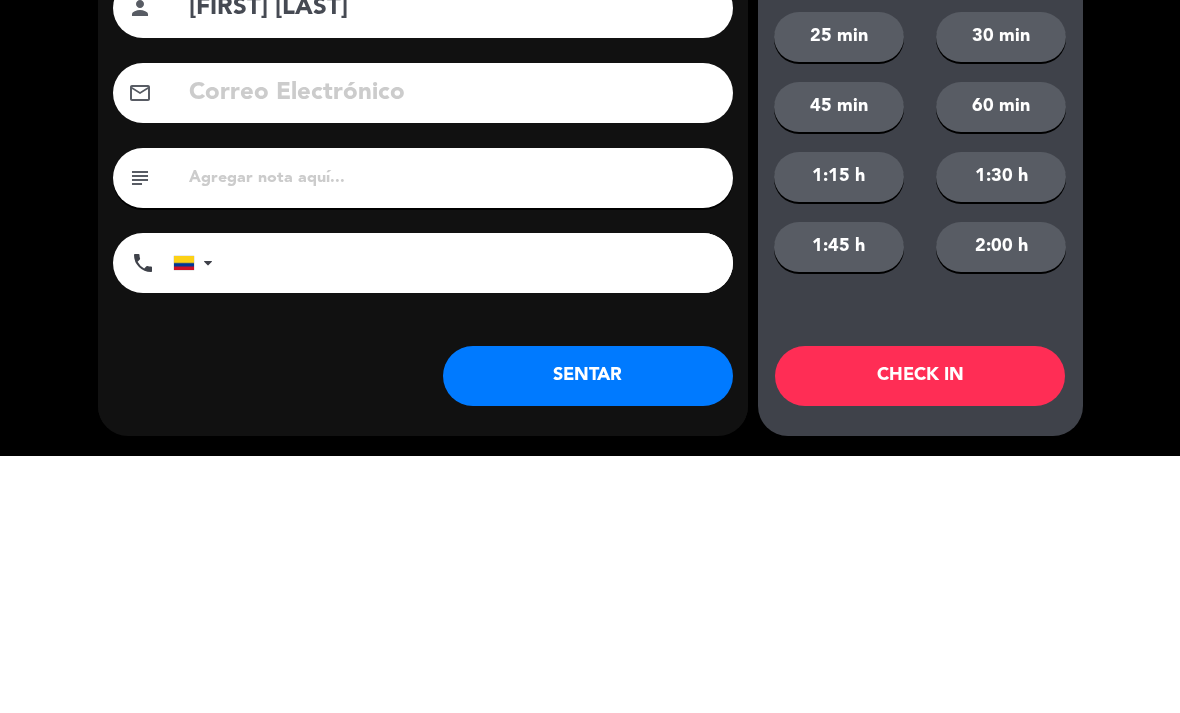 type on "[FIRST] [LAST]" 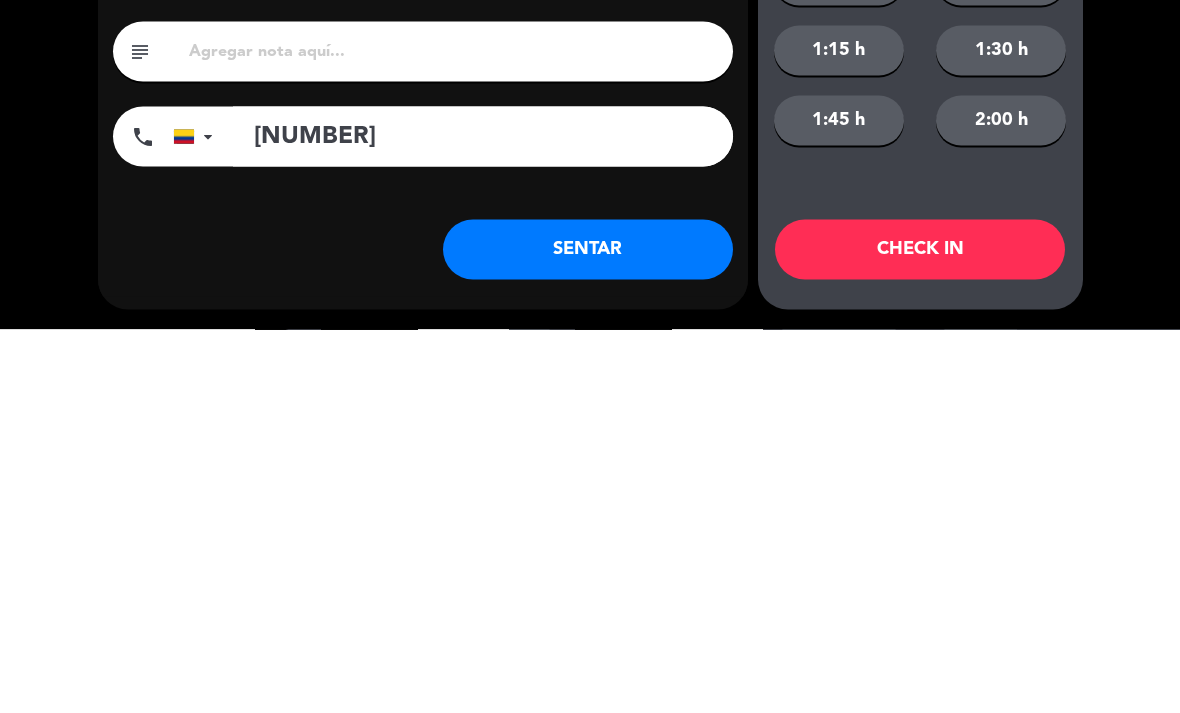 type on "[NUMBER]" 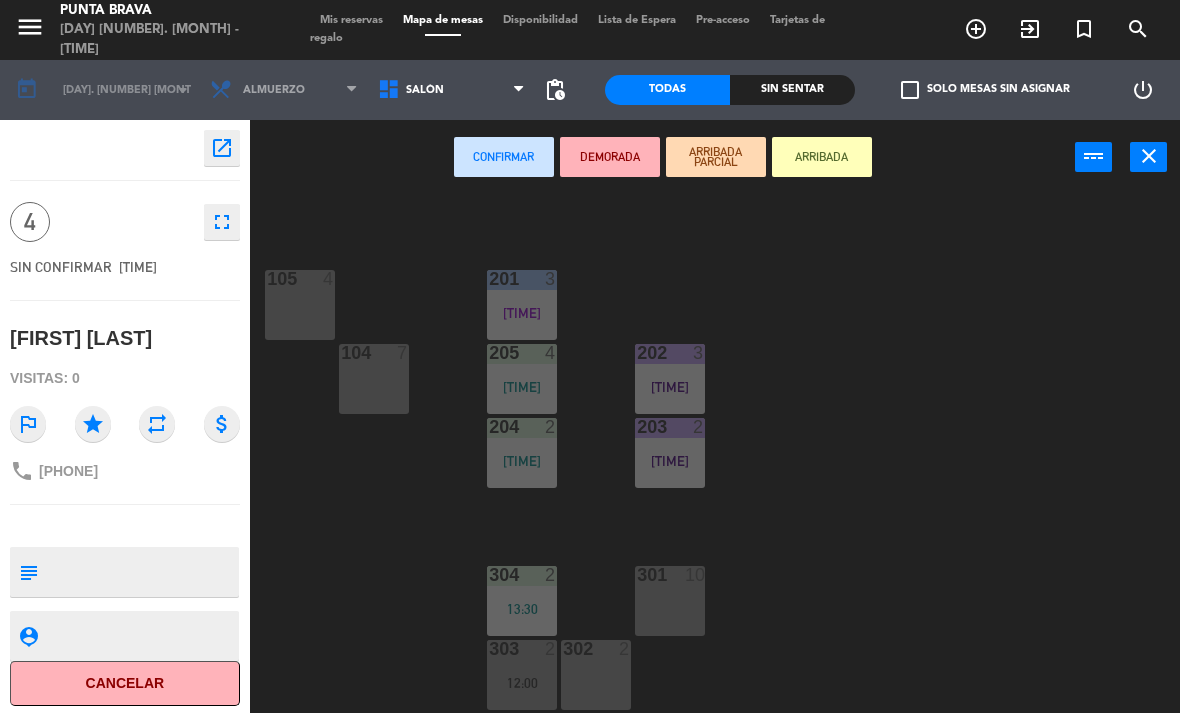 scroll, scrollTop: 254, scrollLeft: 0, axis: vertical 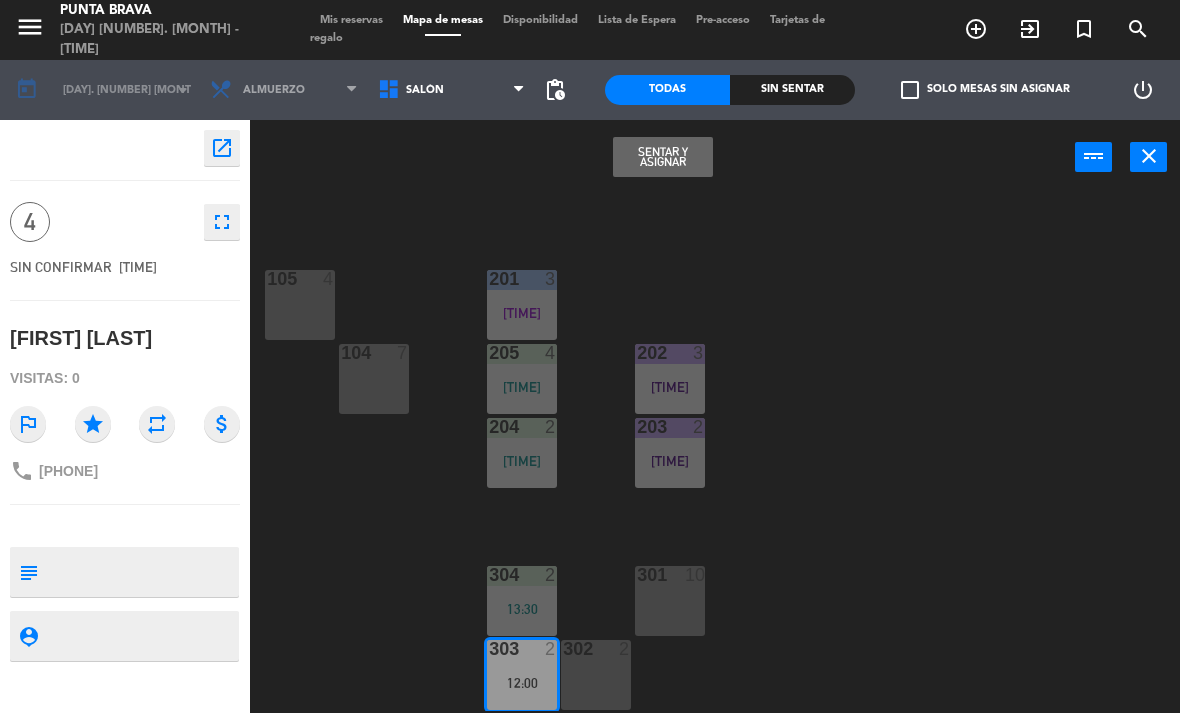 click on "Sentar y Asignar" at bounding box center [663, 157] 